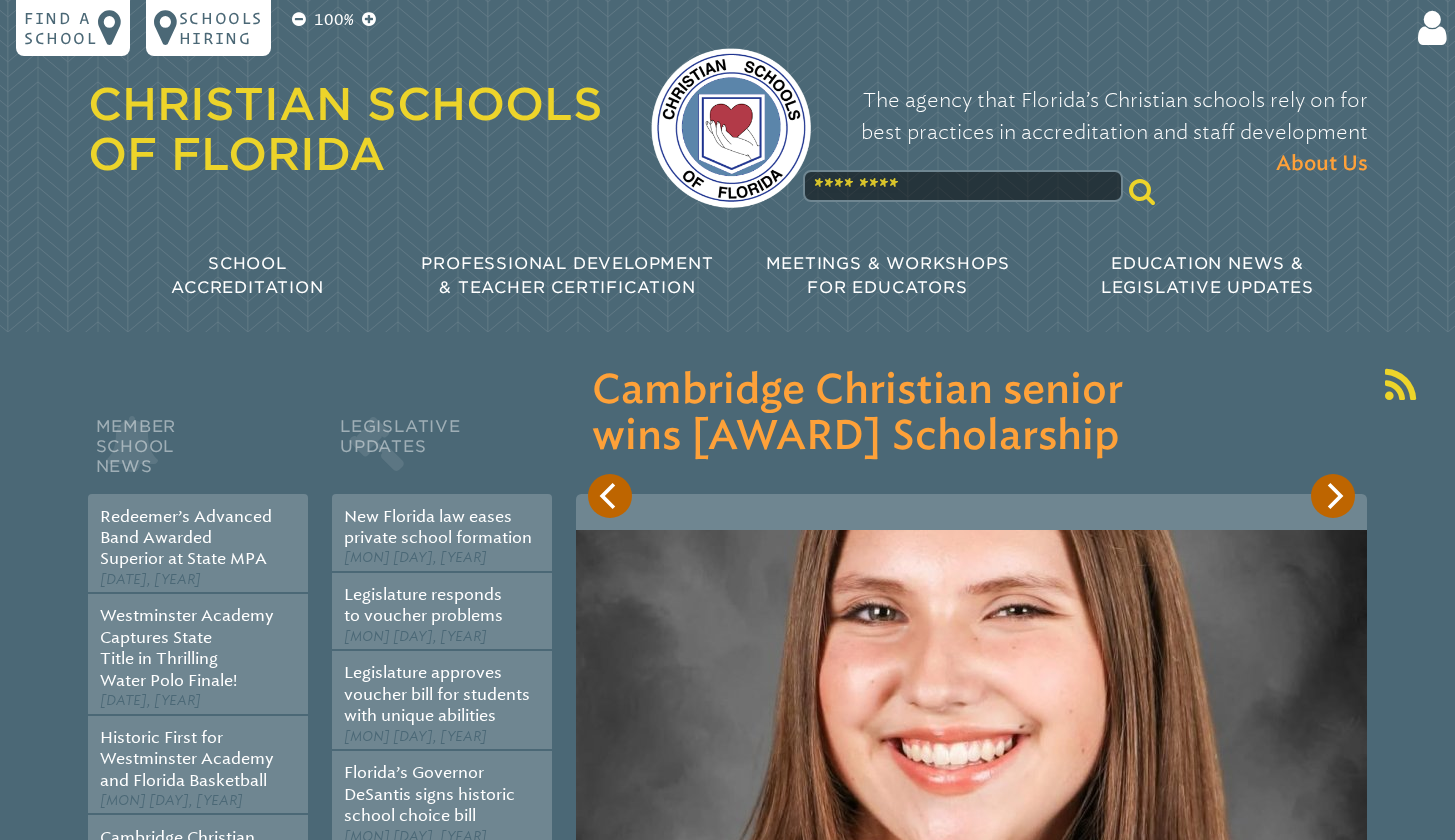 scroll, scrollTop: 0, scrollLeft: 0, axis: both 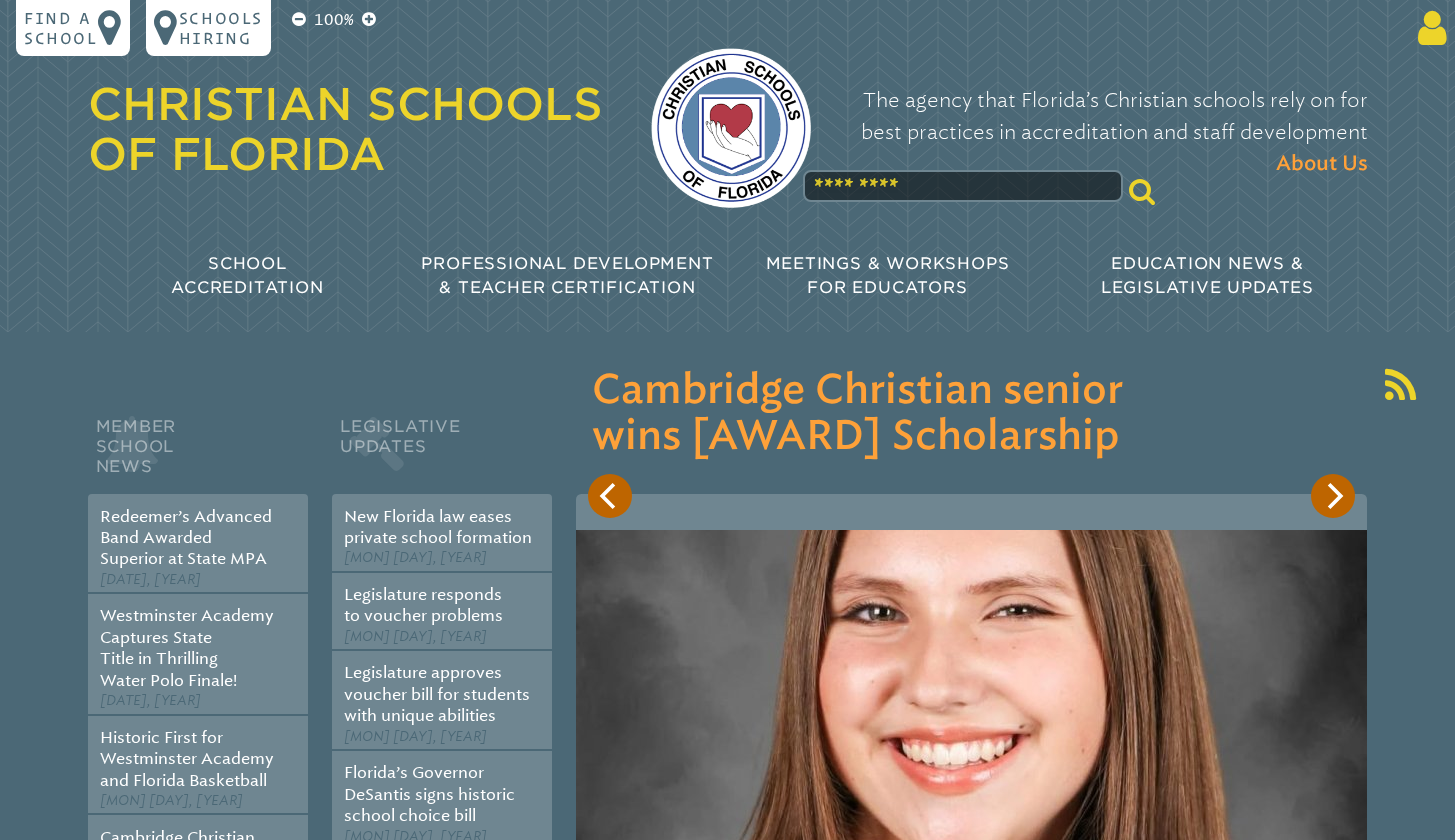 click at bounding box center [1428, 28] 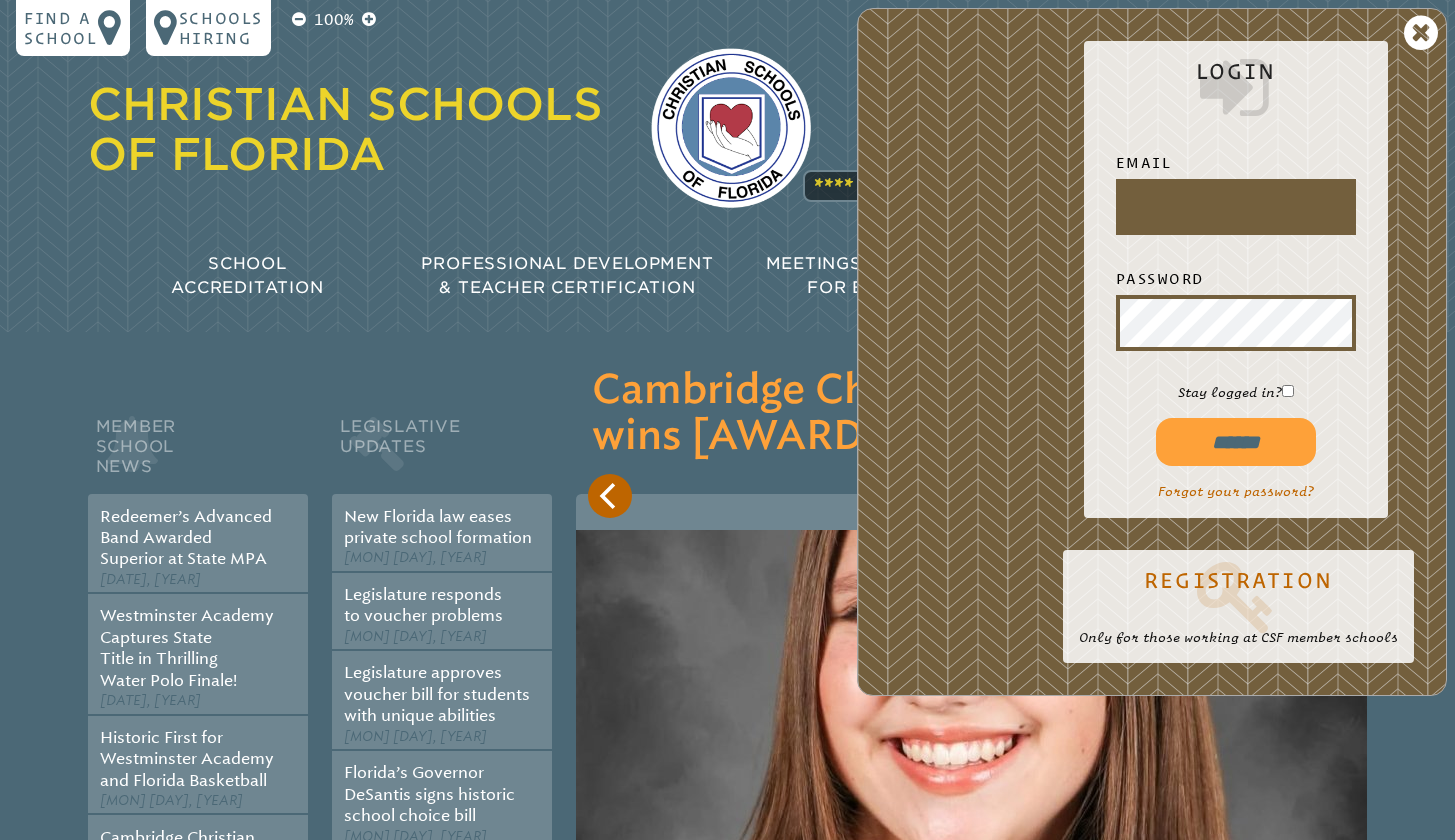 type on "*" 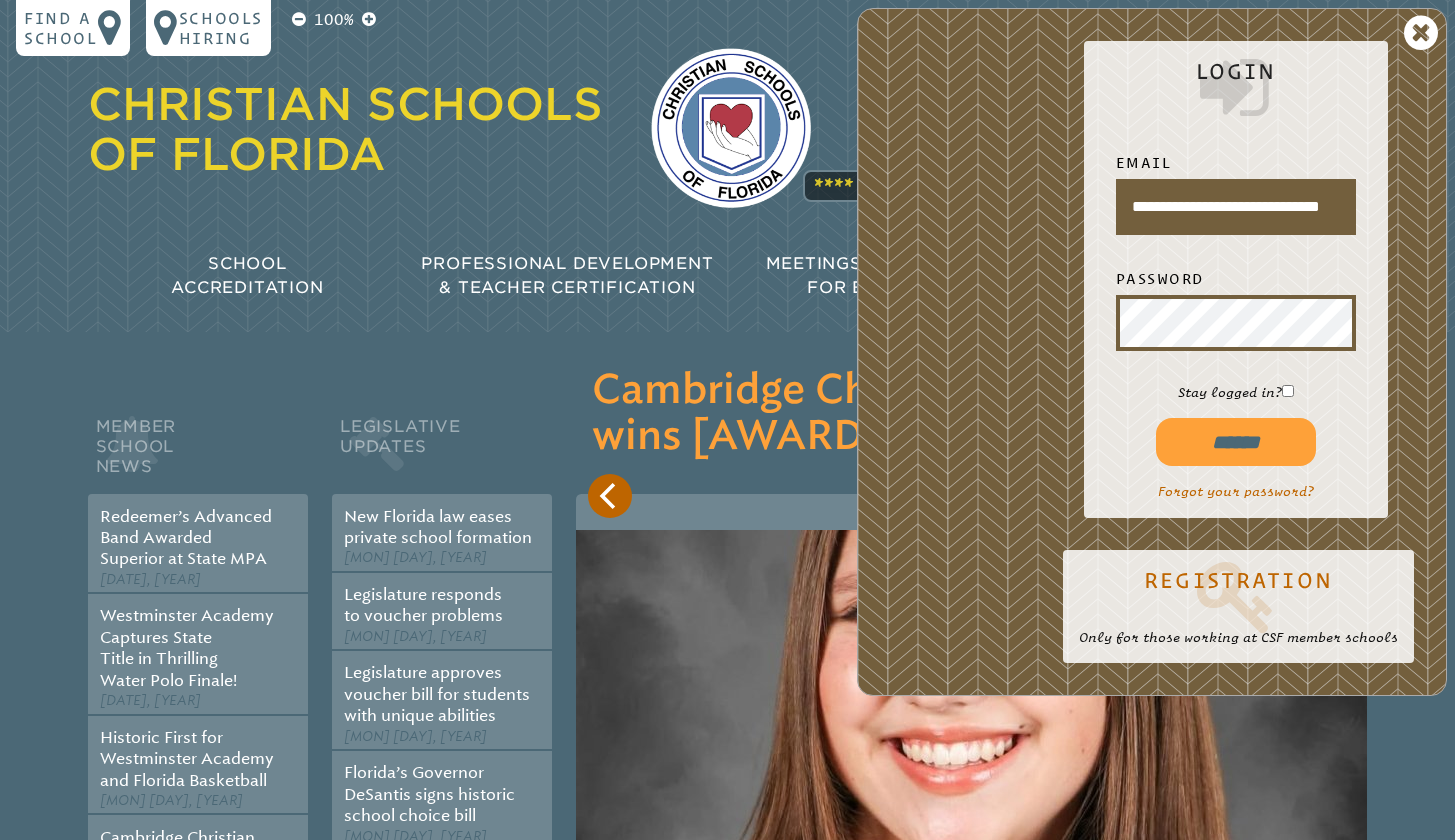 type on "**********" 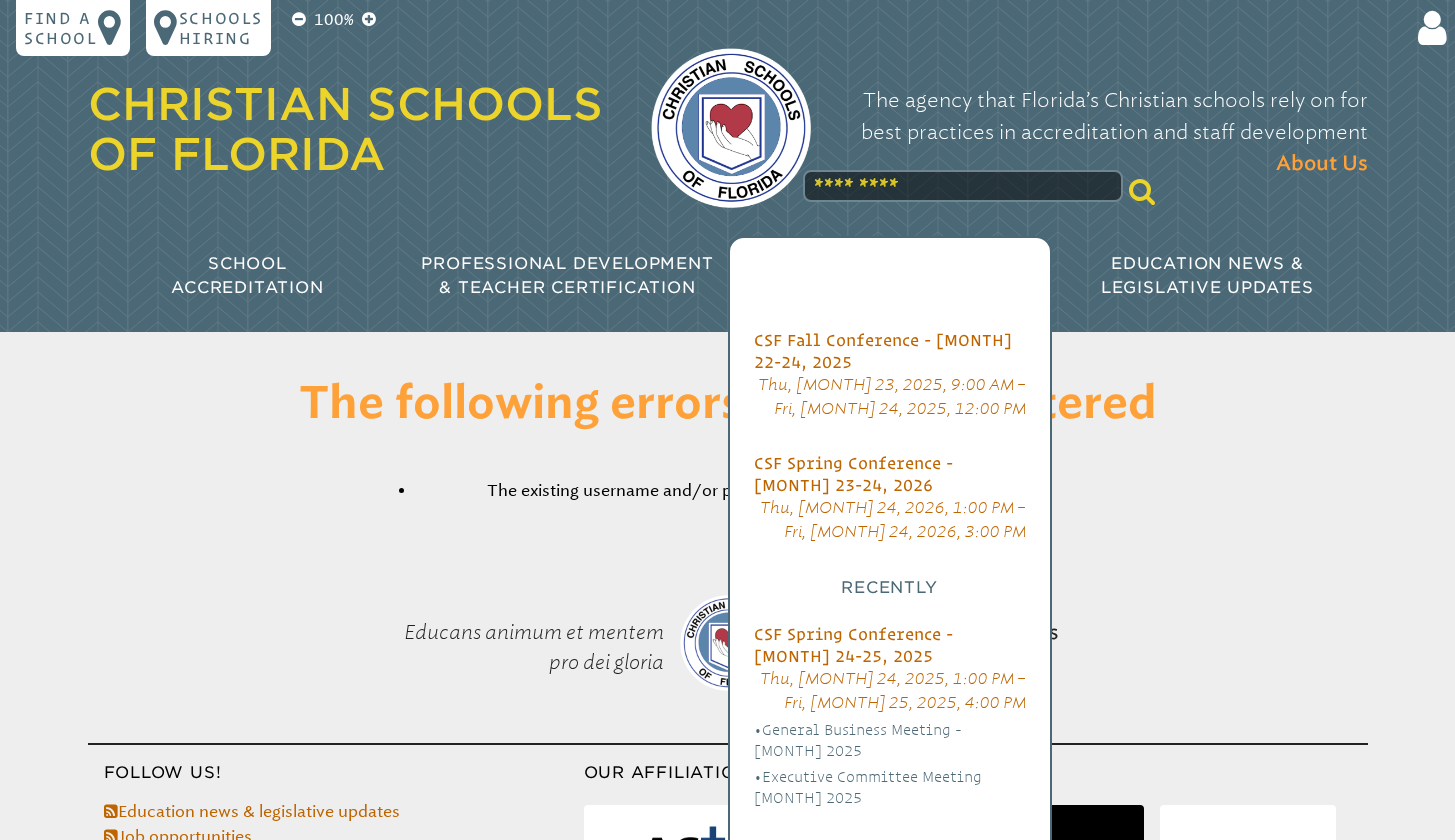 scroll, scrollTop: 0, scrollLeft: 0, axis: both 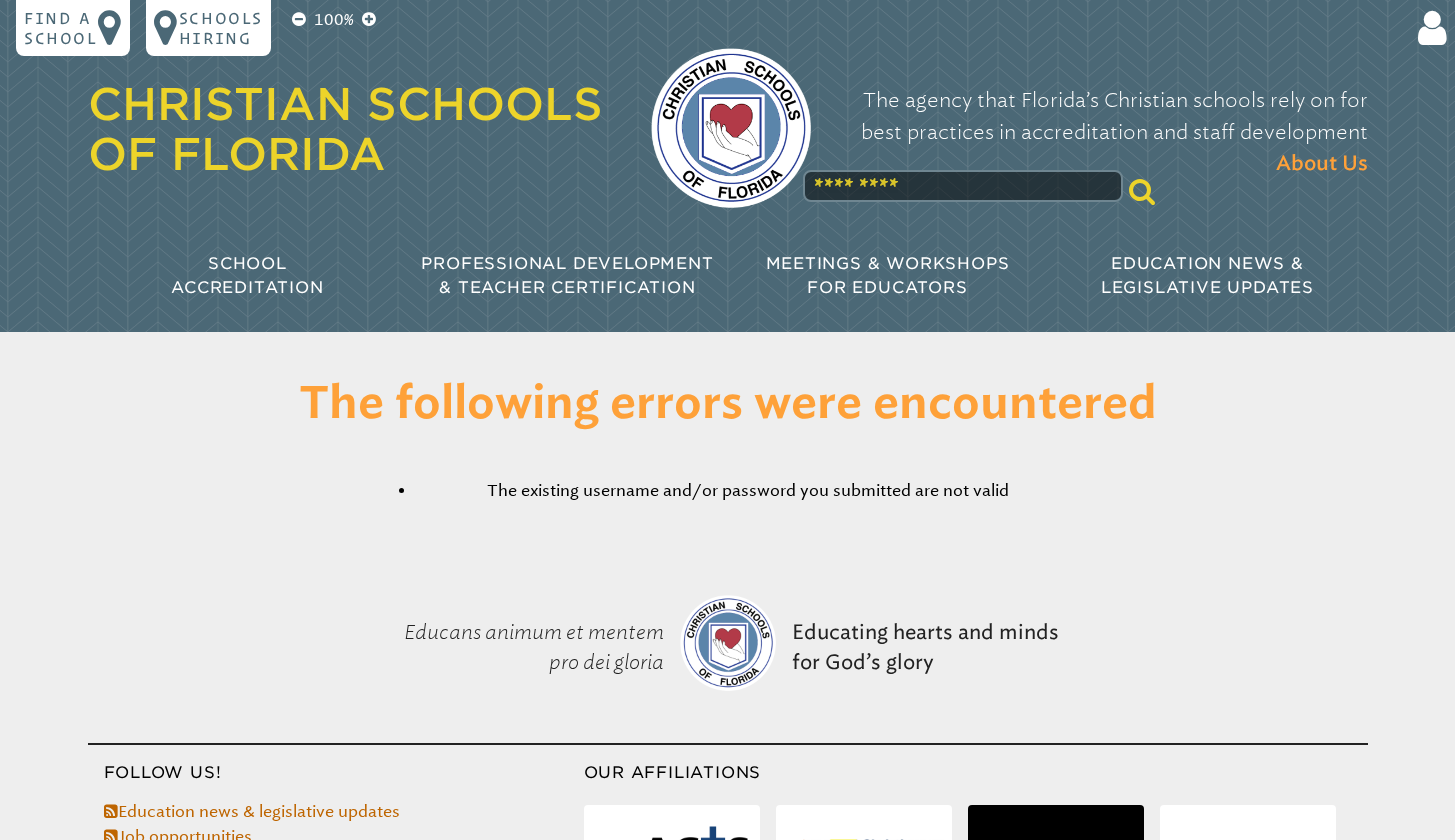 click on "The existing username and/or password you submitted are not valid" at bounding box center (728, 491) 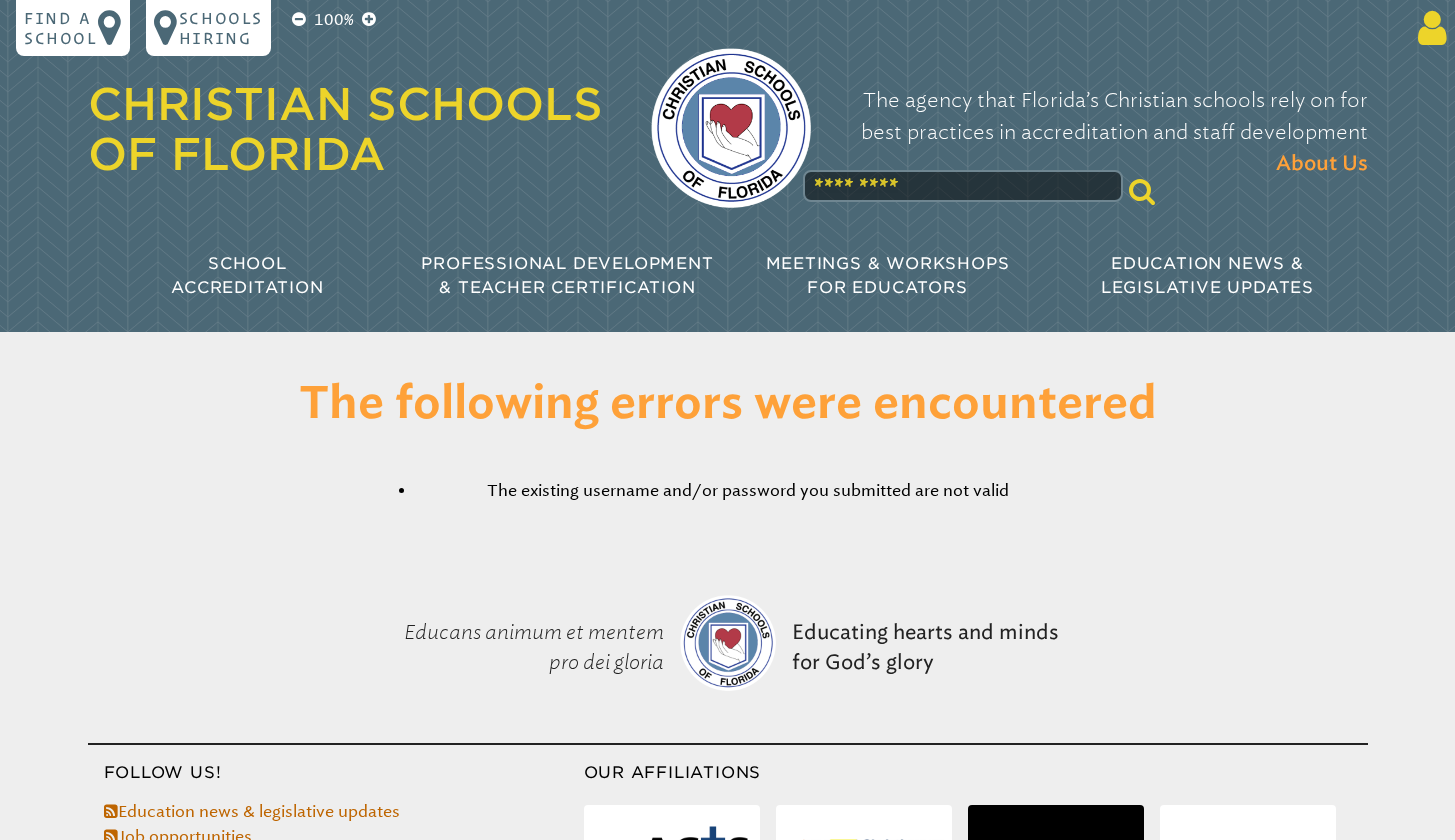 click at bounding box center (1428, 28) 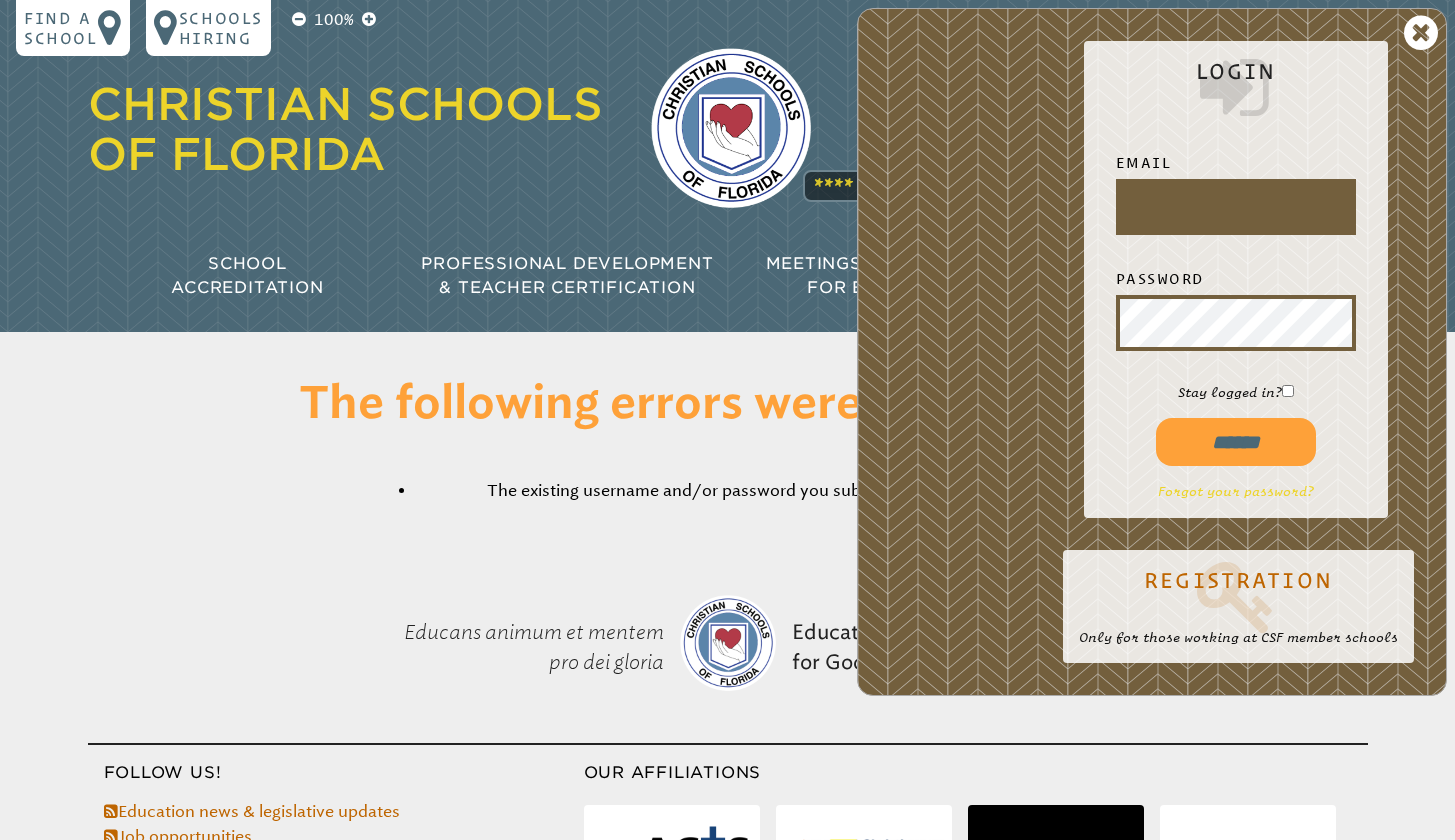 click on "Forgot your password?" at bounding box center [1236, 491] 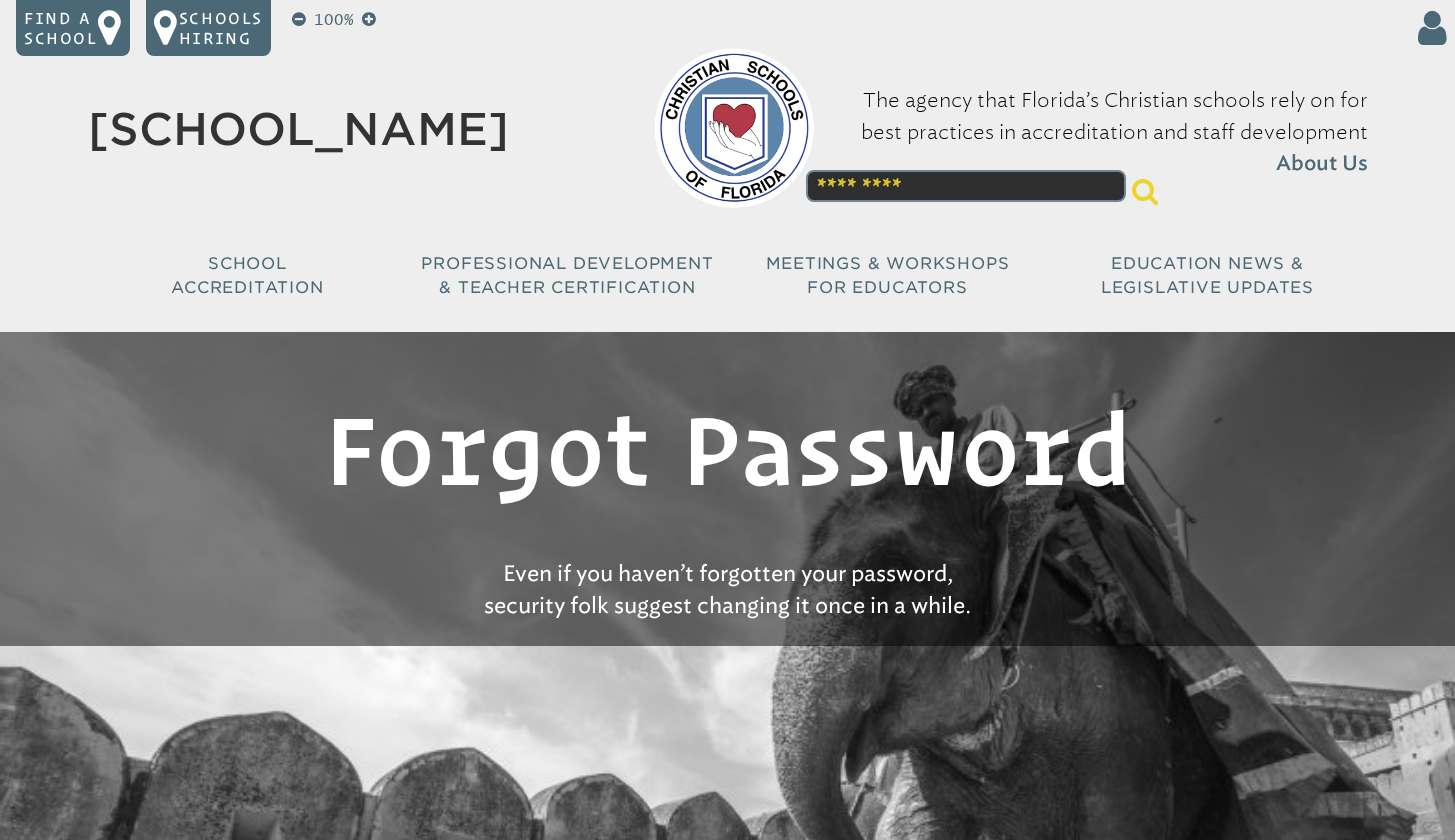 scroll, scrollTop: 0, scrollLeft: 0, axis: both 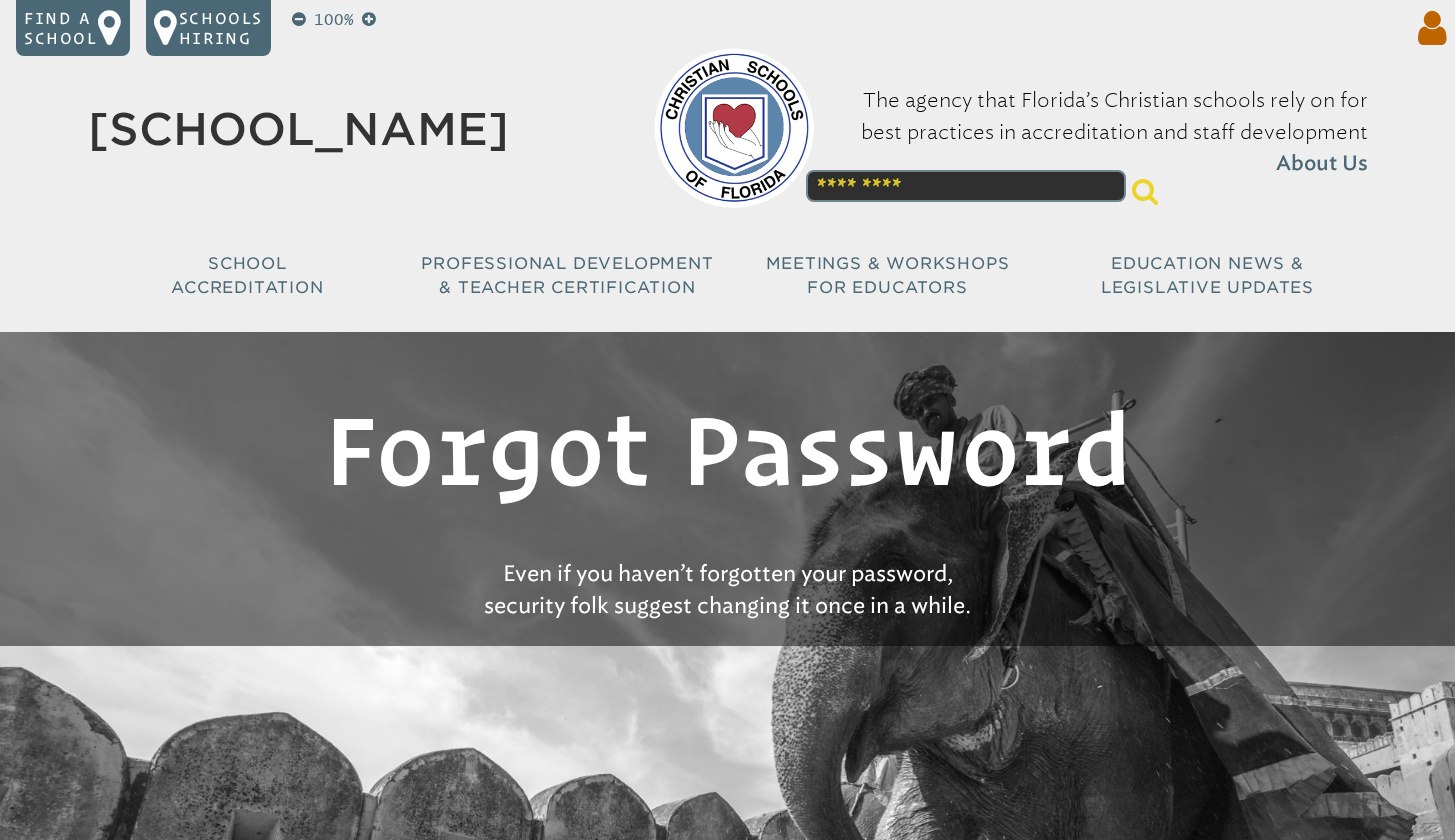 click at bounding box center [1428, 28] 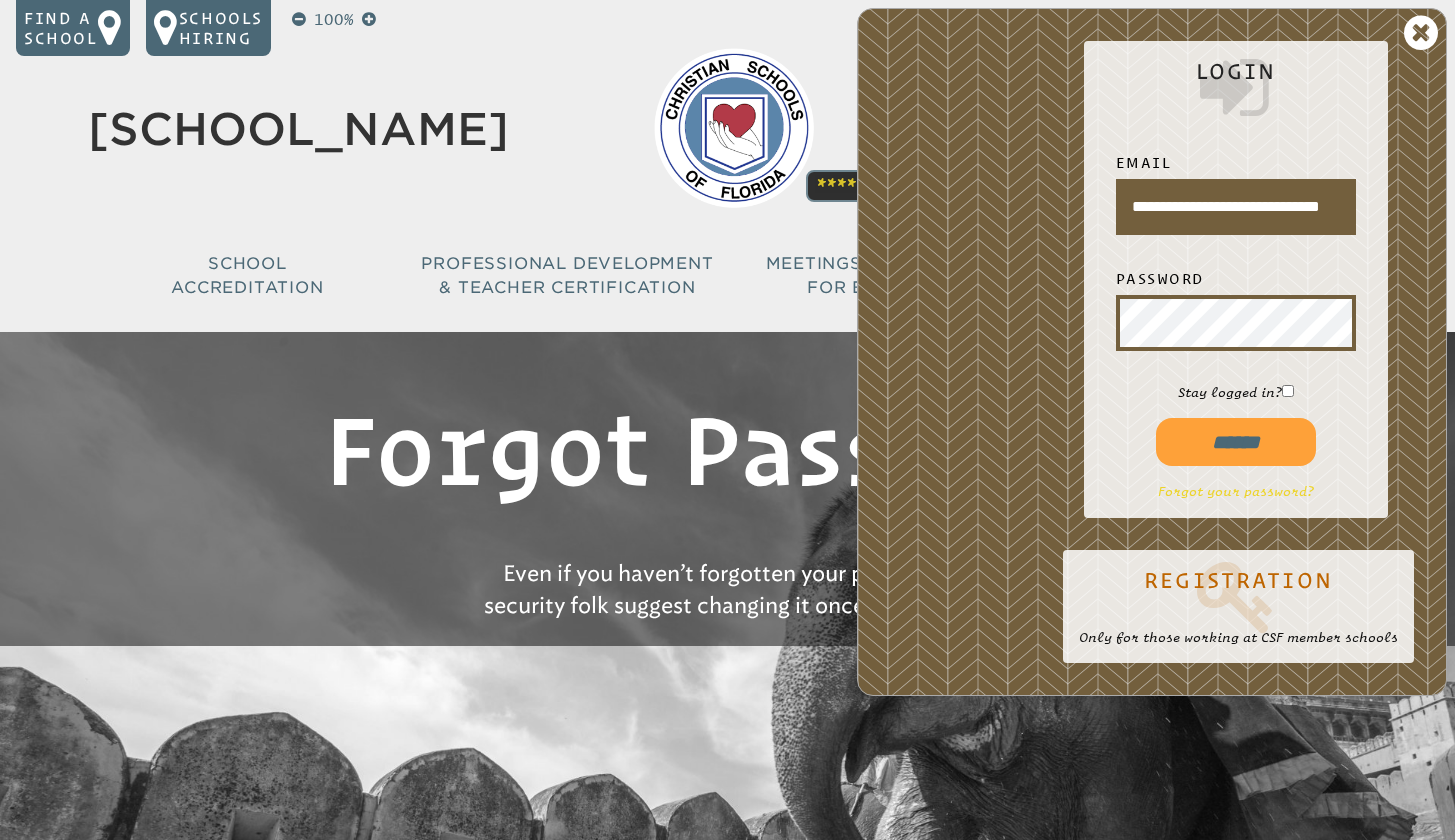 type on "**********" 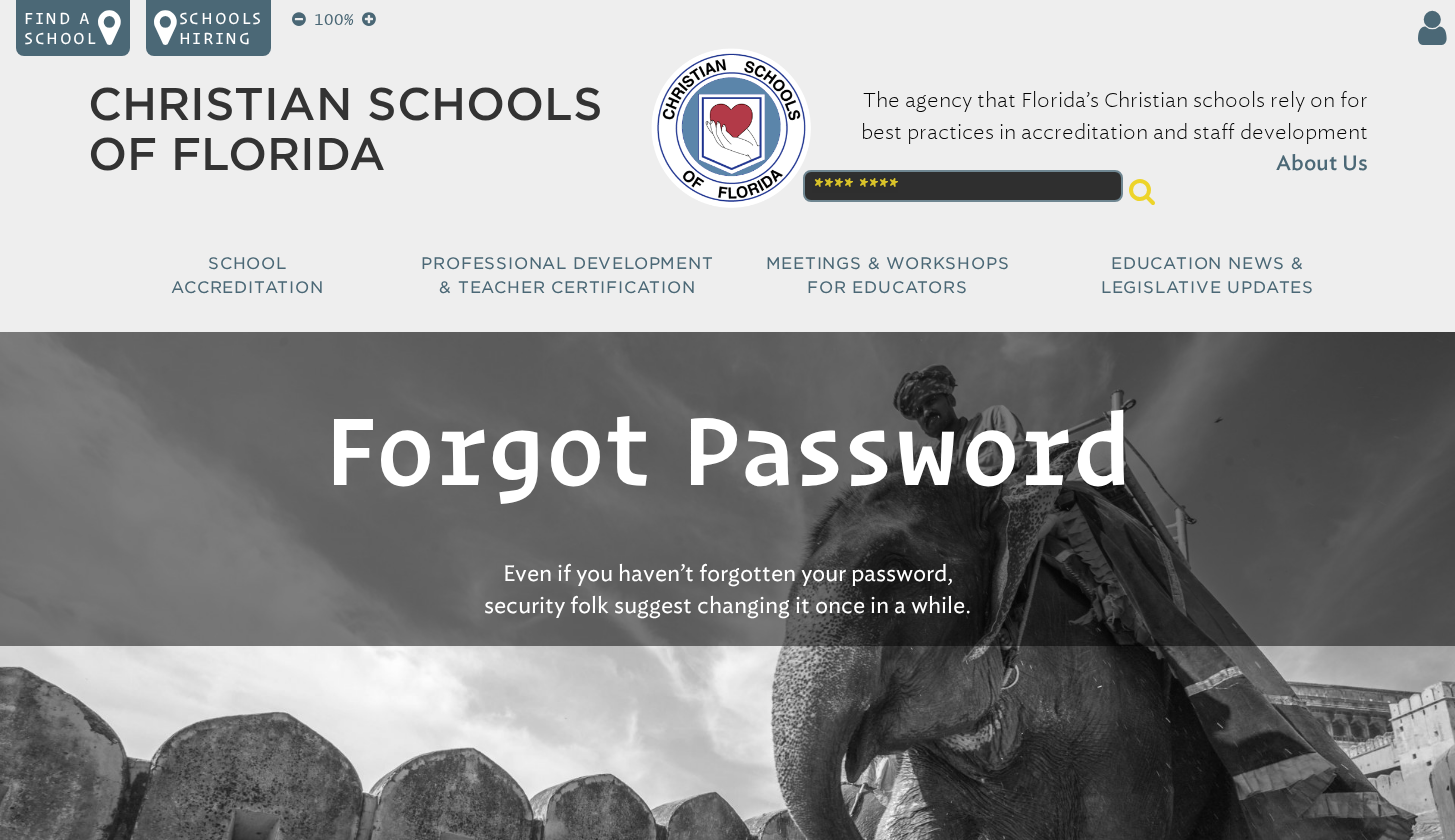scroll, scrollTop: 0, scrollLeft: 0, axis: both 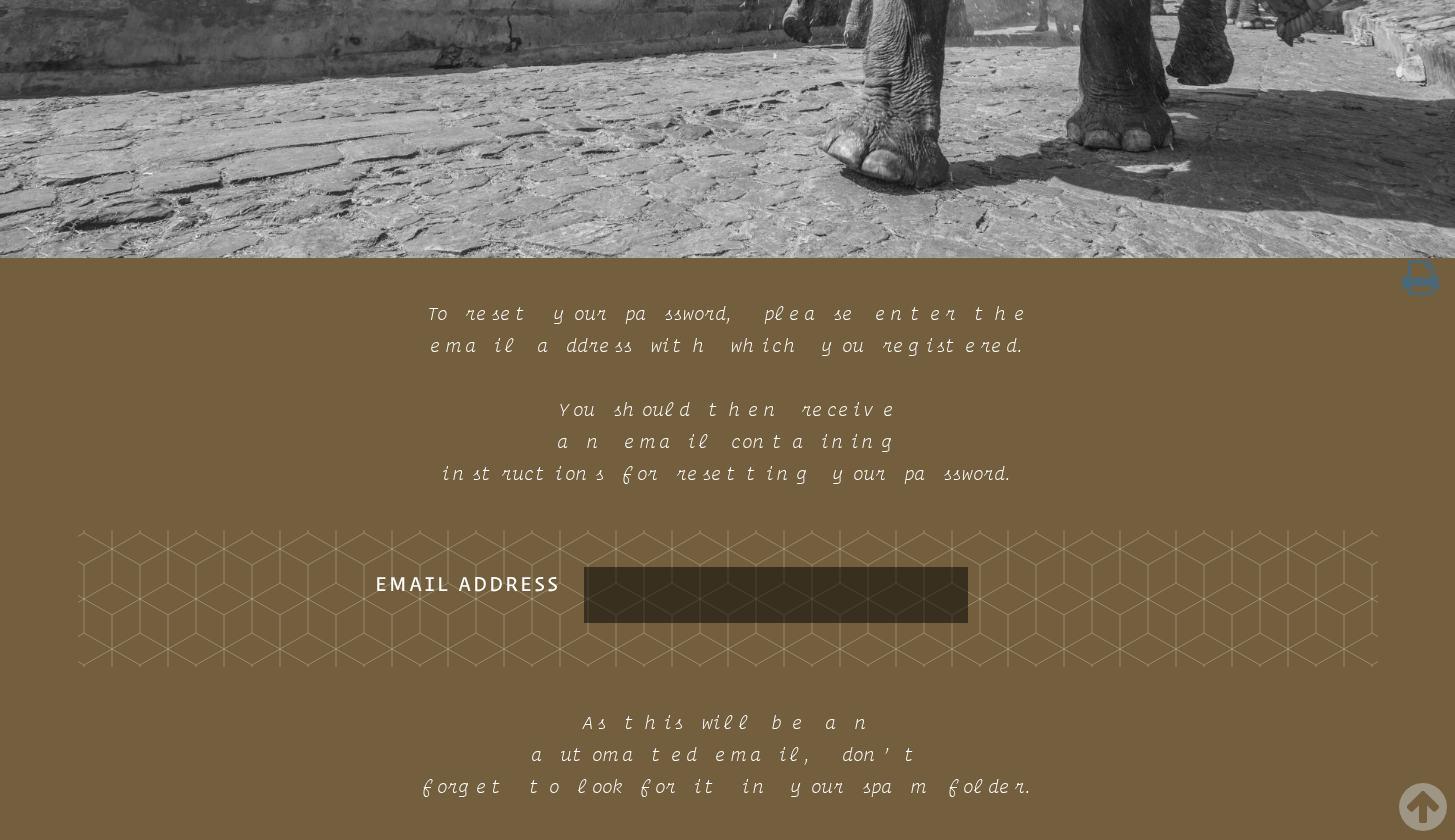 click on "[EMAIL] [ADDRESS]" at bounding box center [776, 595] 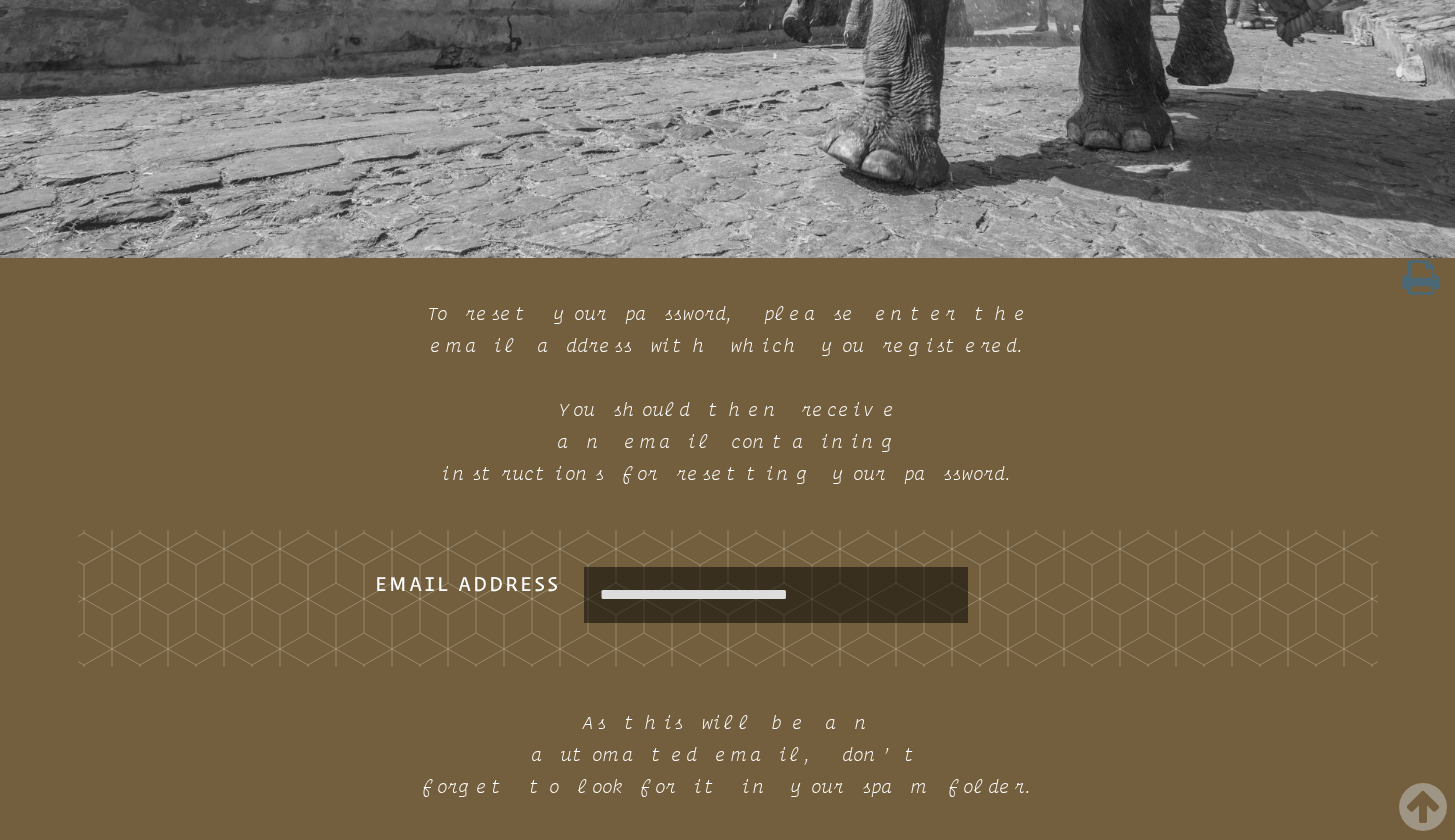 type on "**********" 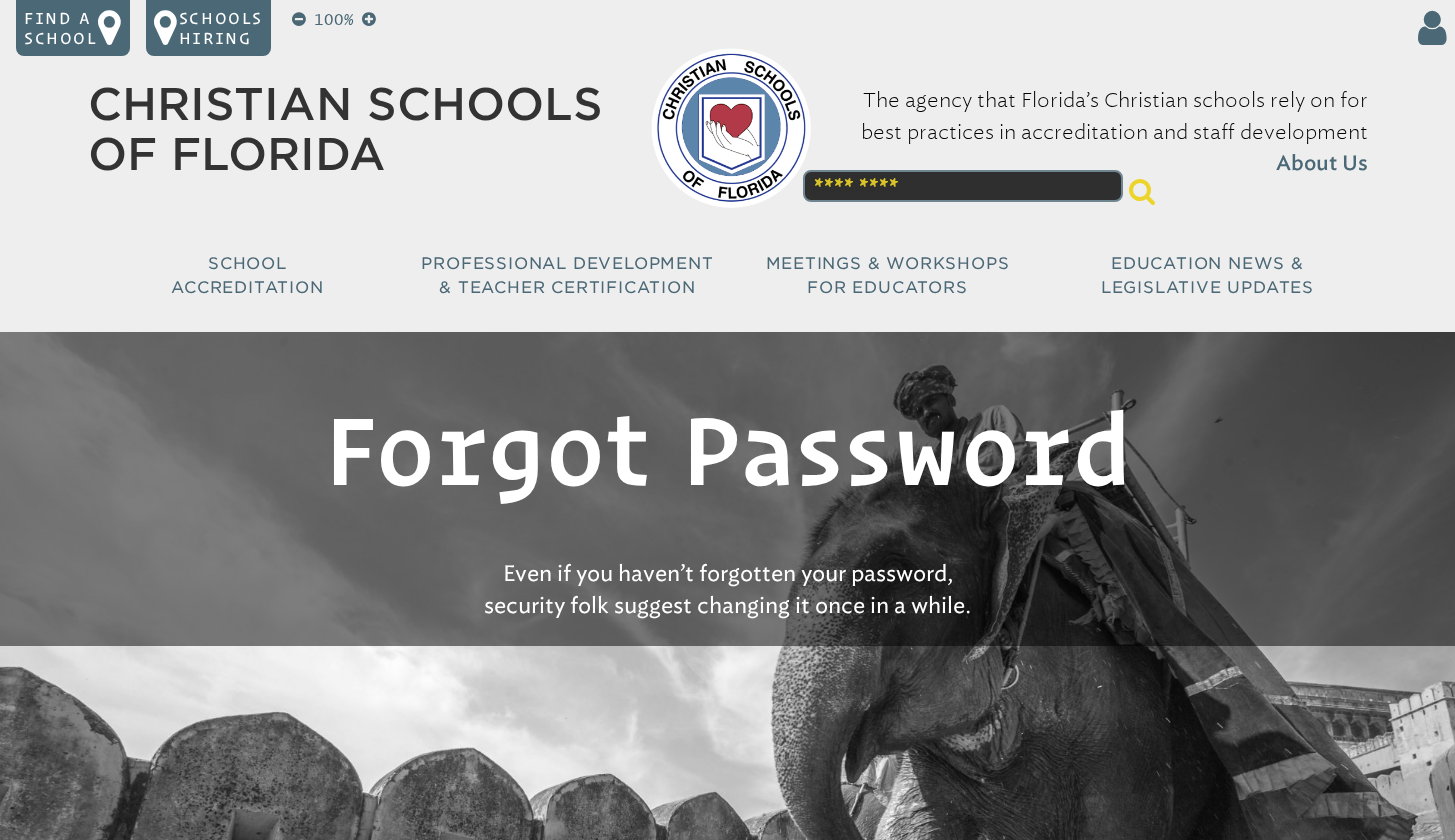 scroll, scrollTop: 0, scrollLeft: 0, axis: both 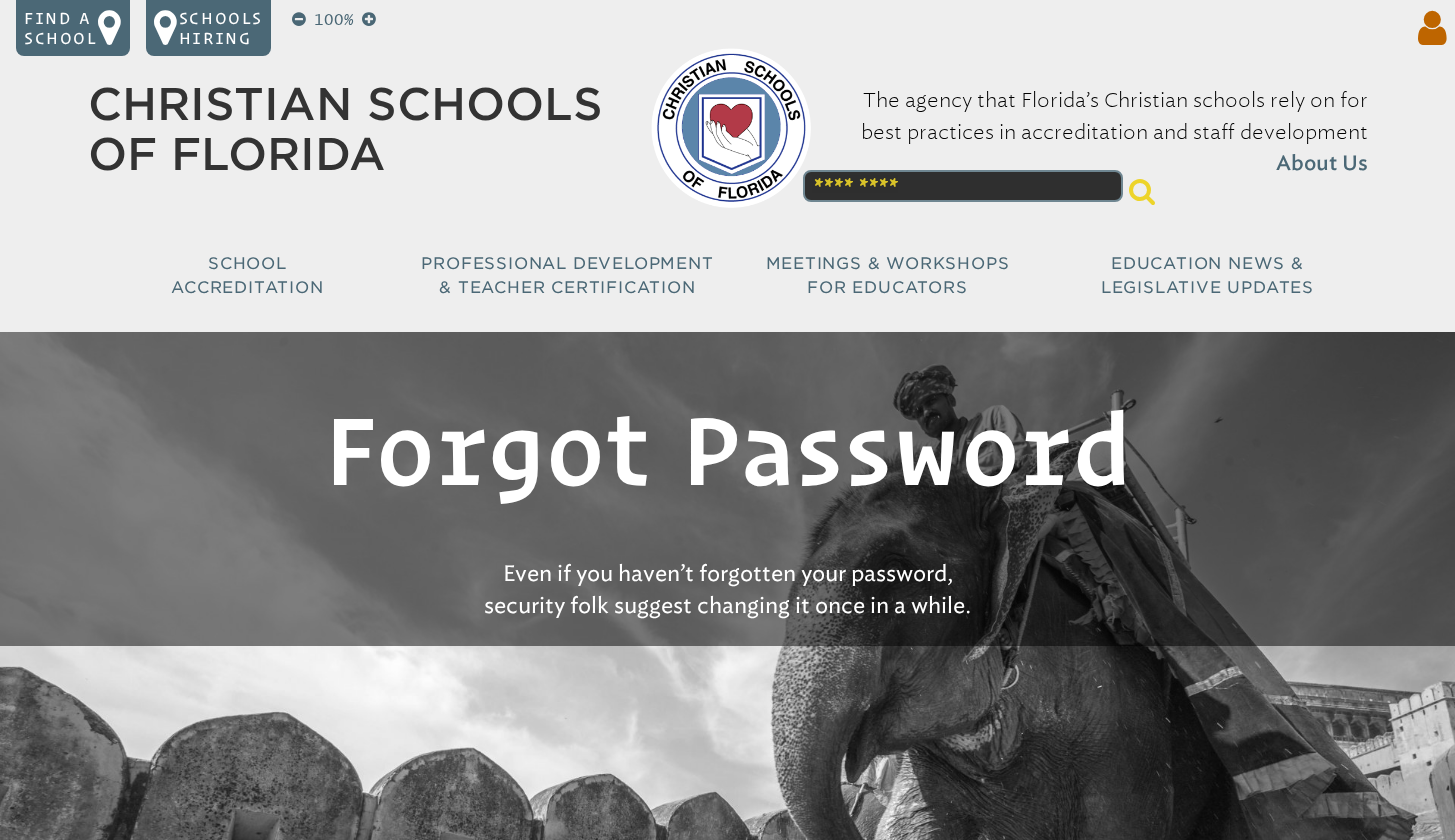 click at bounding box center (1428, 28) 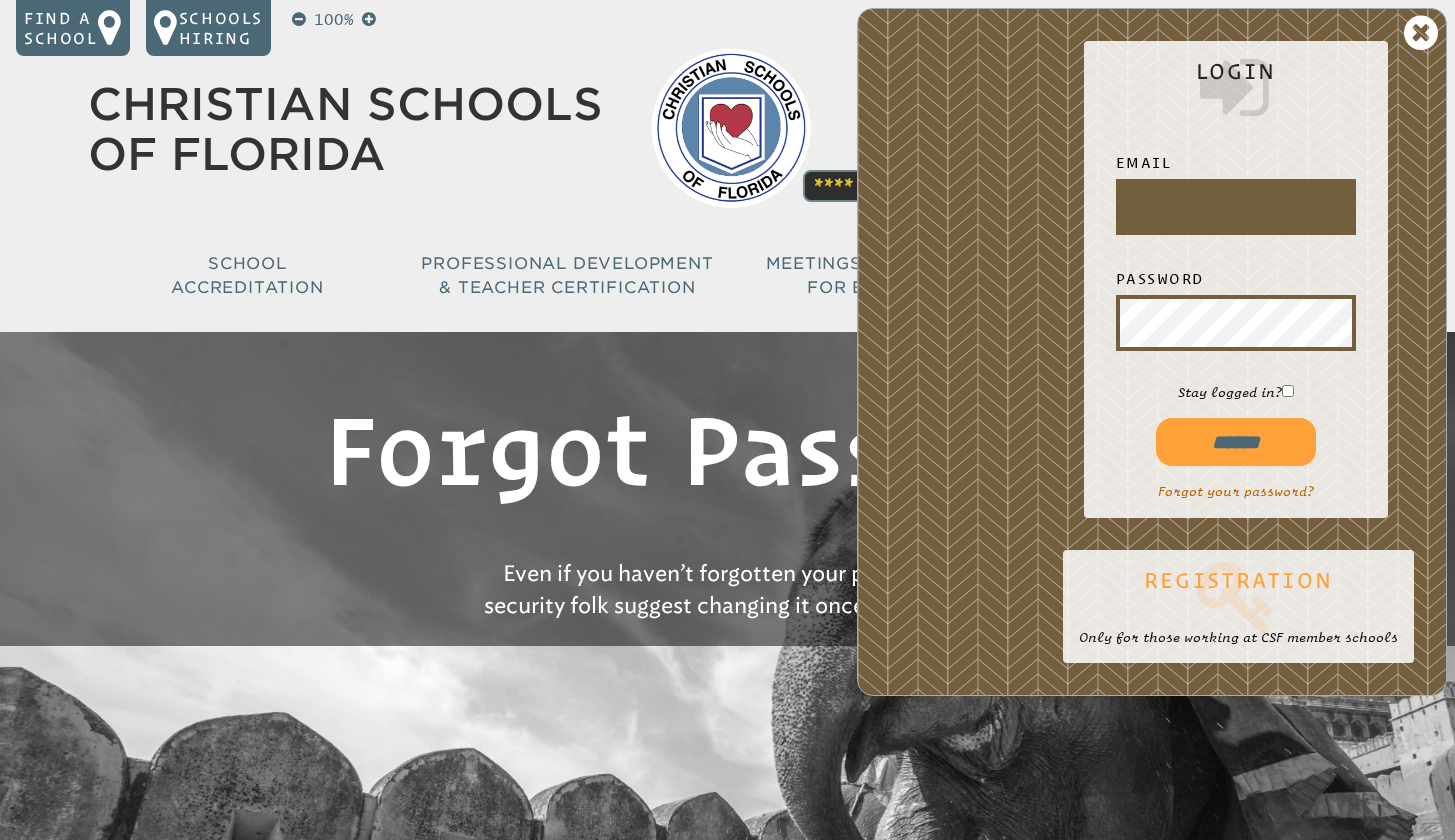 click at bounding box center [1238, 596] 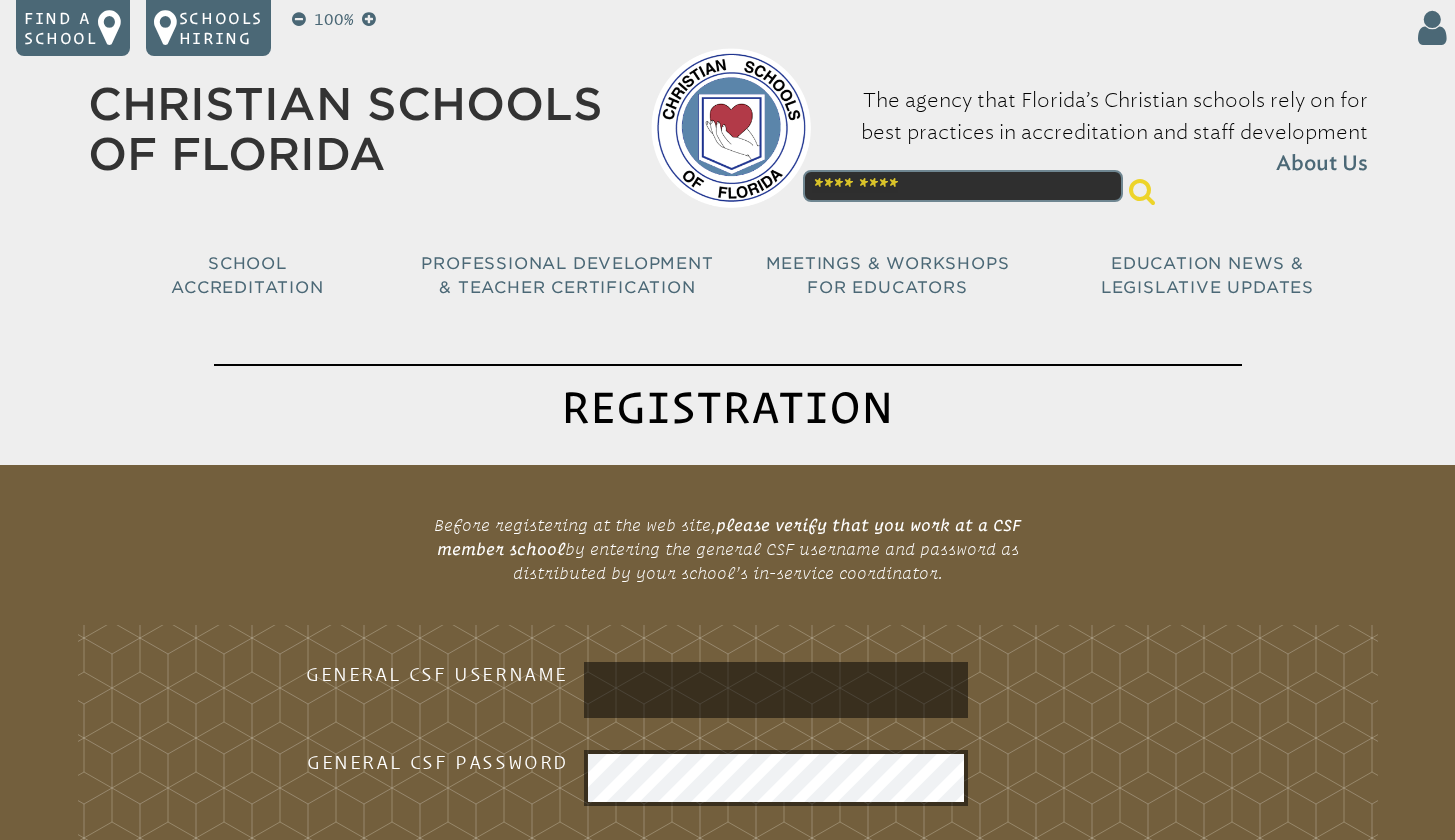 scroll, scrollTop: 0, scrollLeft: 0, axis: both 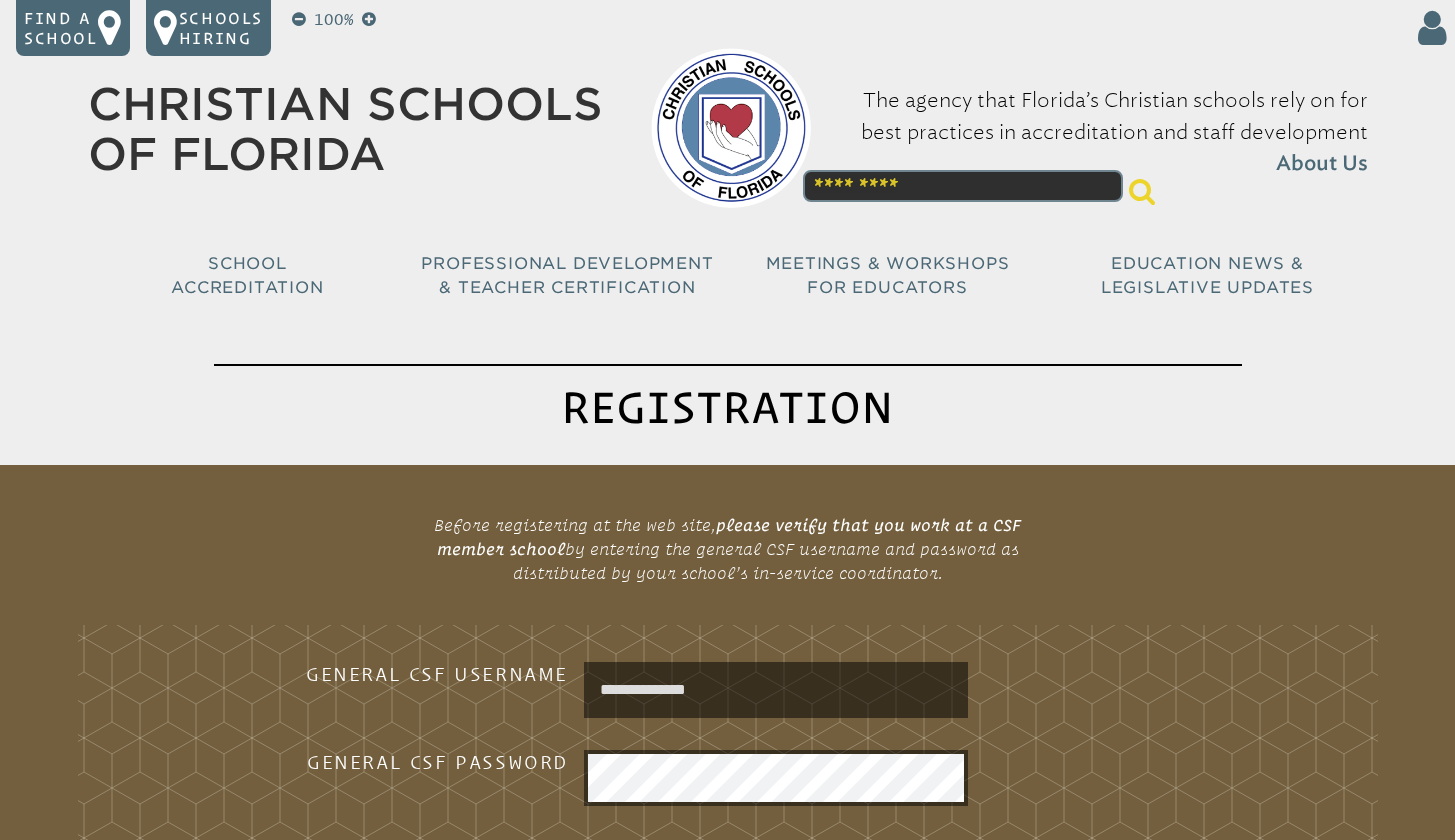 type on "**********" 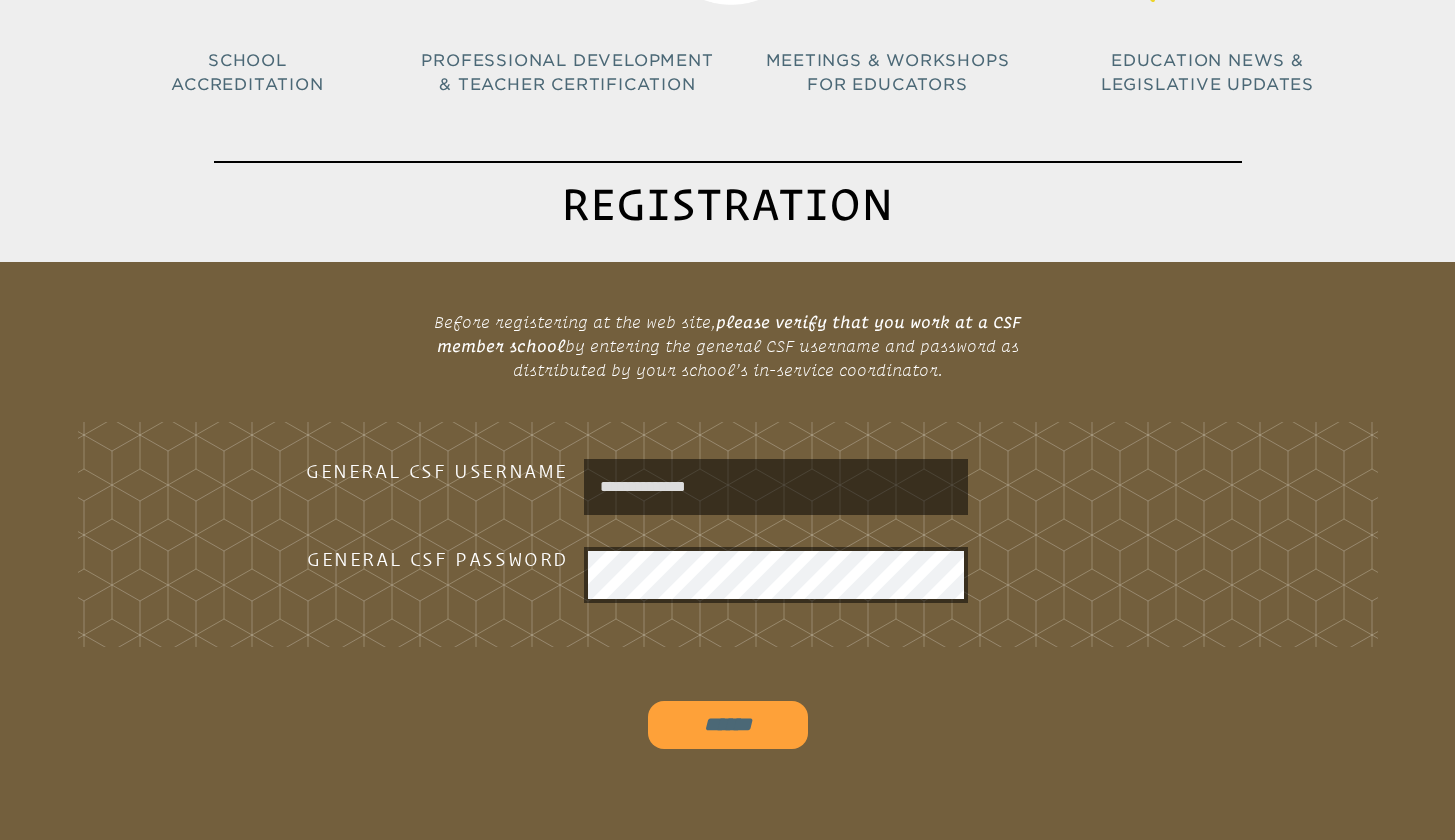scroll, scrollTop: 267, scrollLeft: 0, axis: vertical 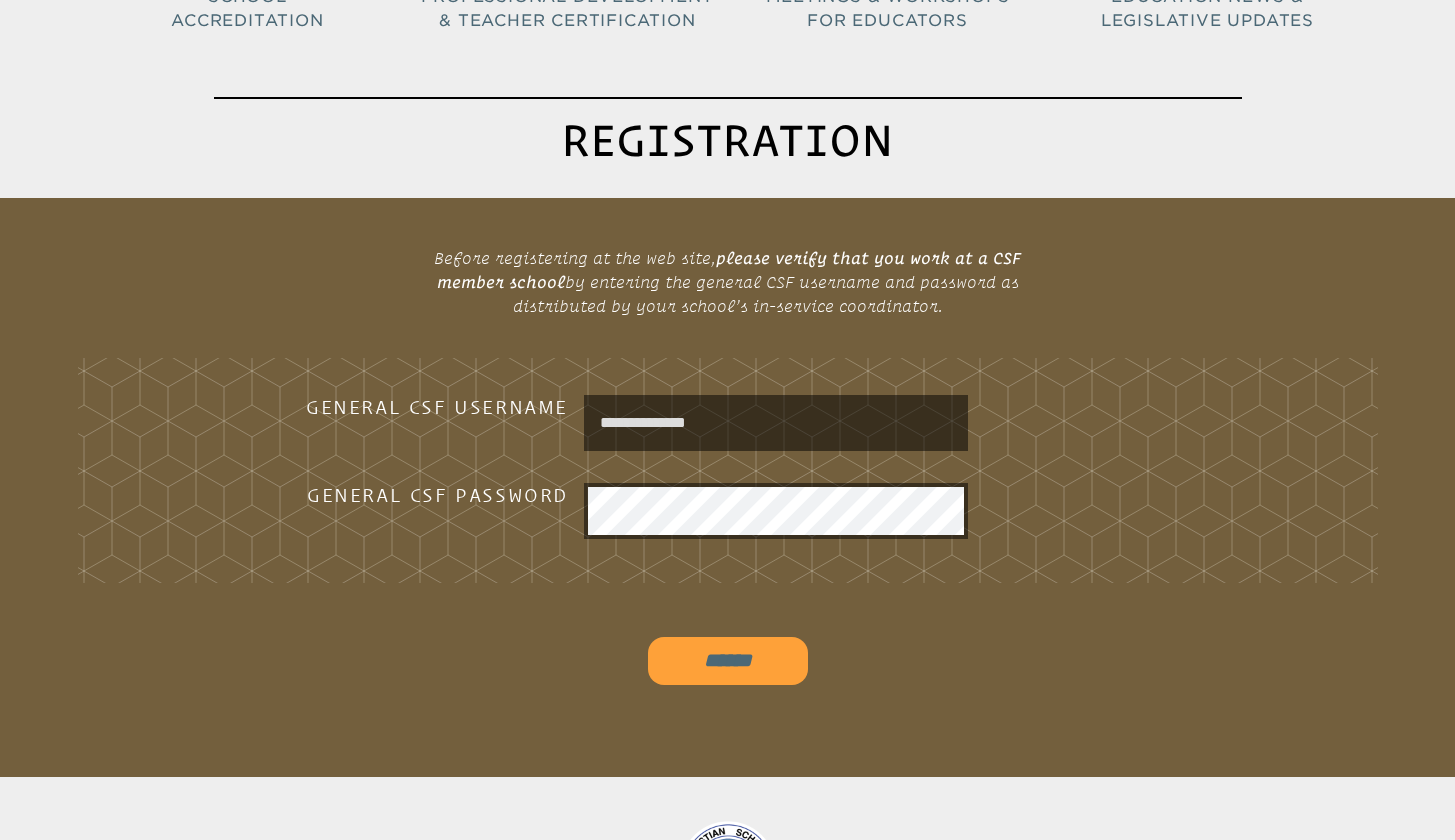 click on "******" at bounding box center (728, 661) 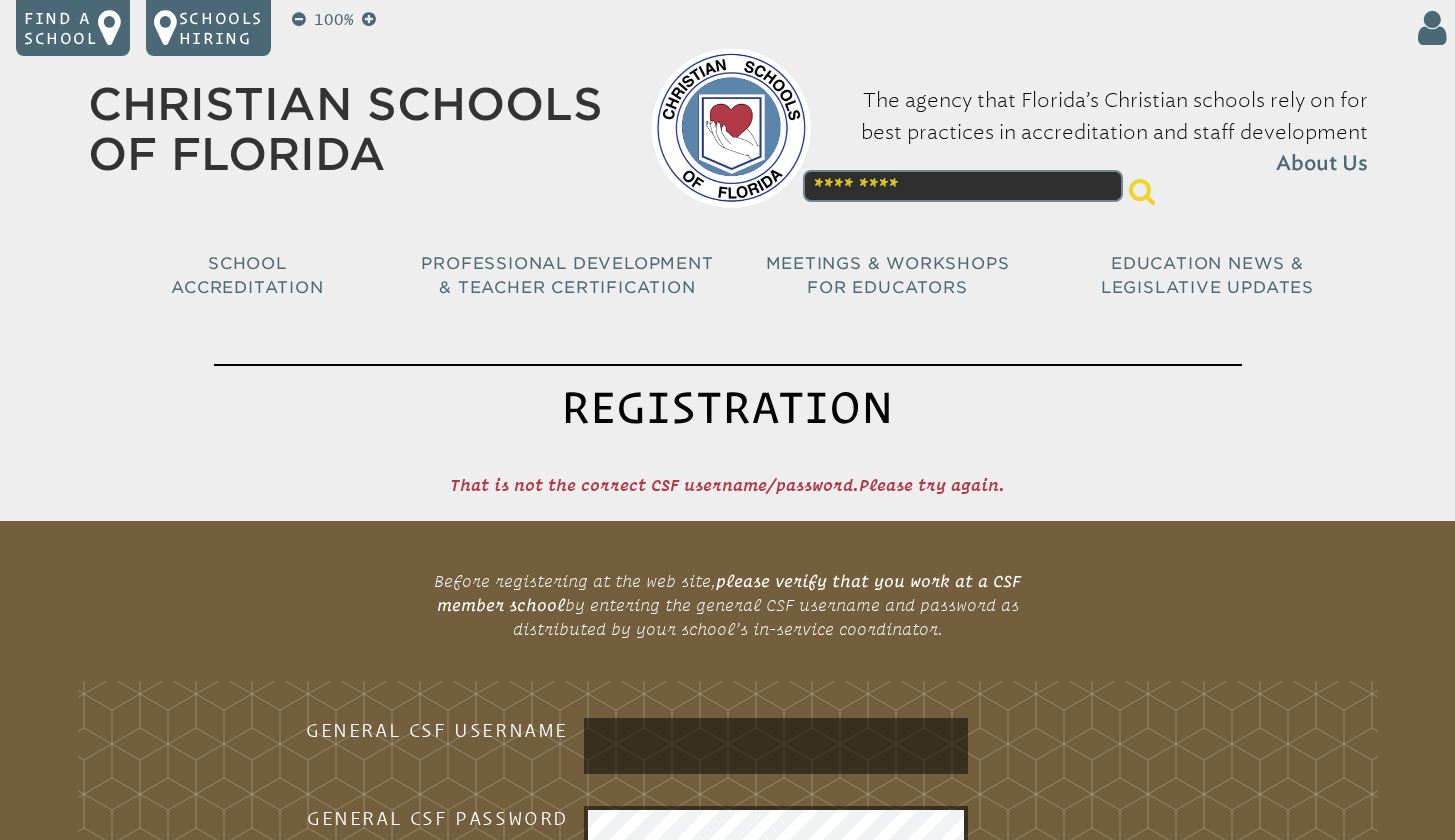 scroll, scrollTop: 267, scrollLeft: 0, axis: vertical 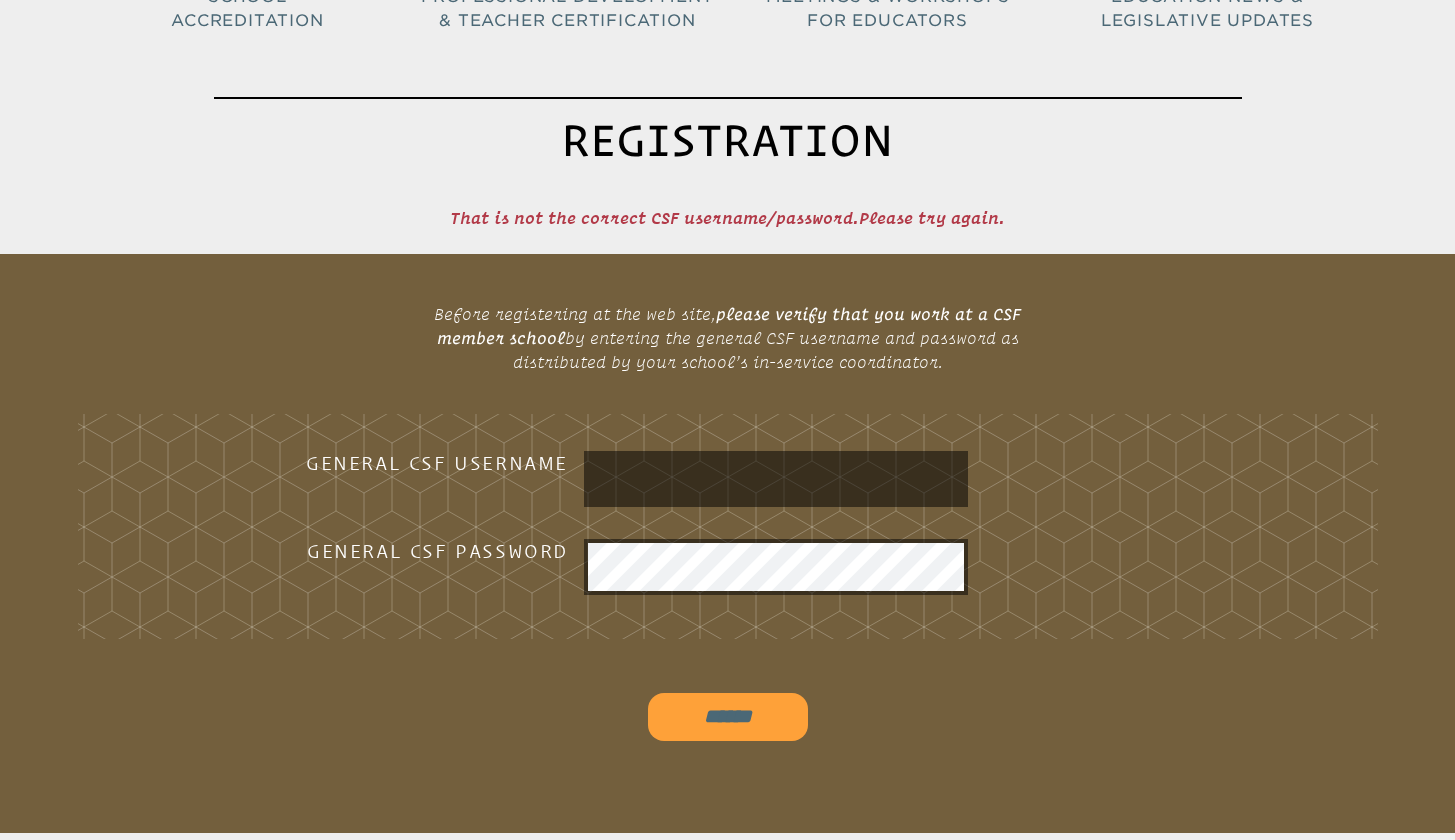 type on "**********" 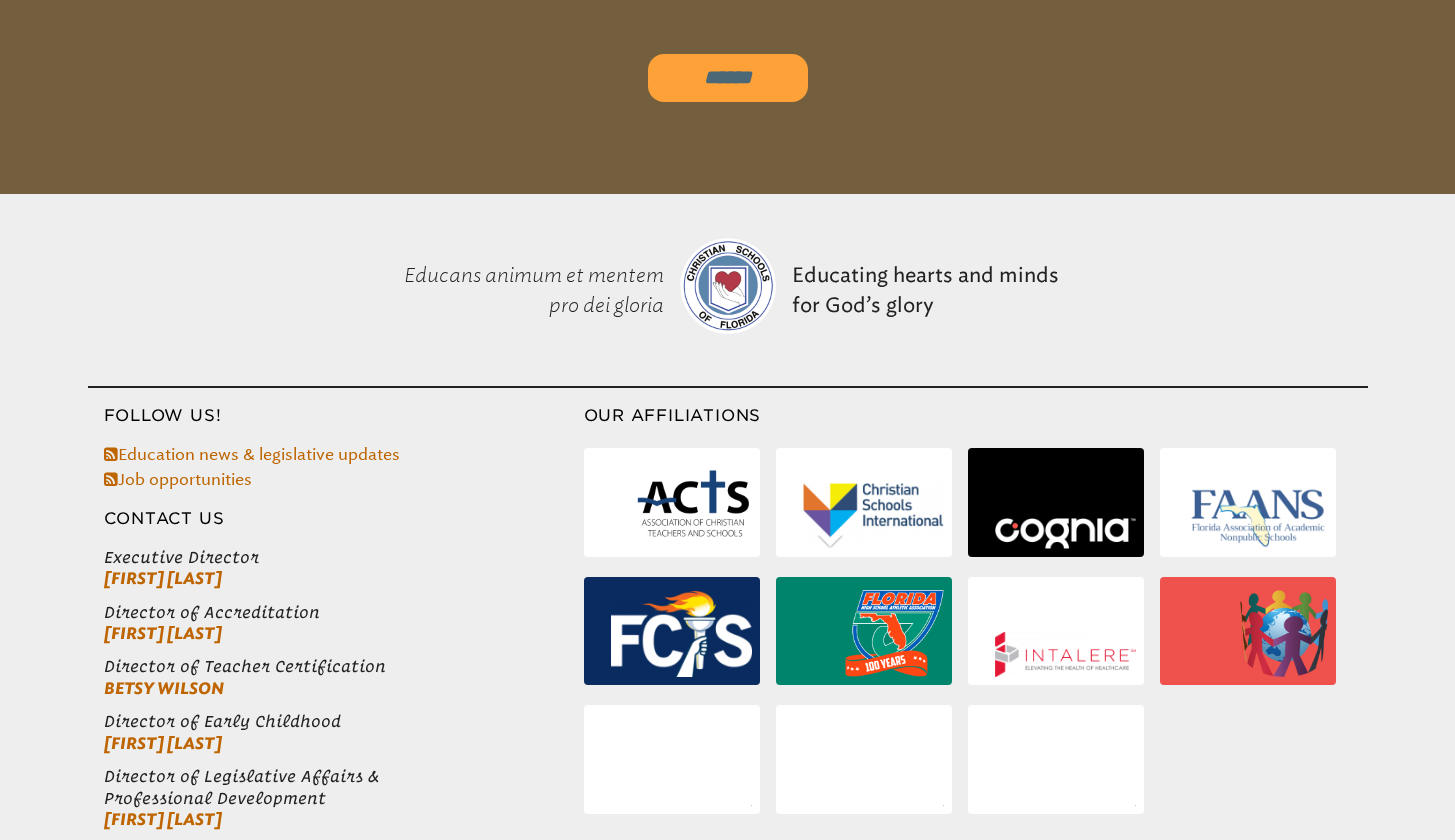 scroll, scrollTop: 913, scrollLeft: 0, axis: vertical 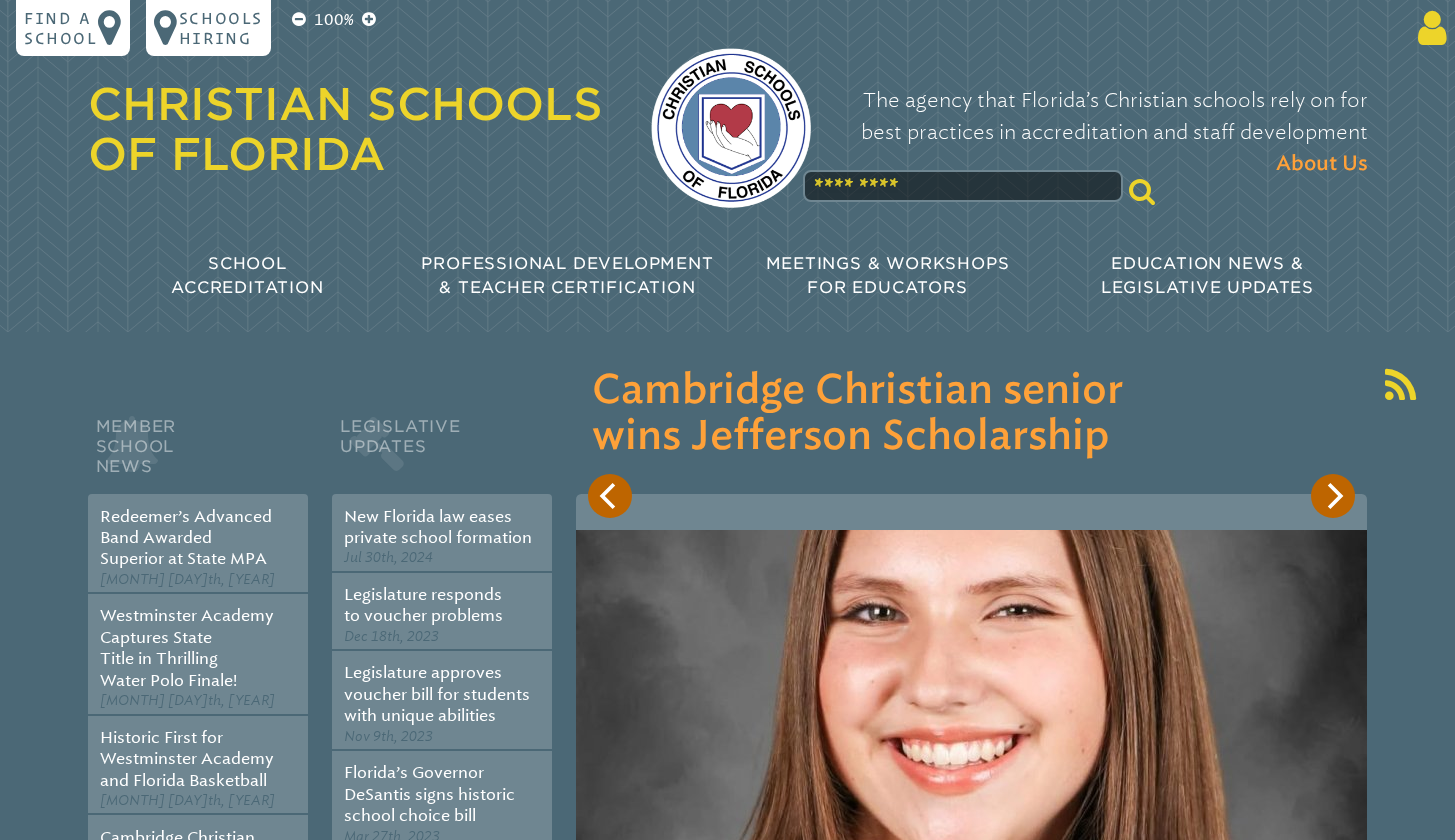 click at bounding box center (1428, 28) 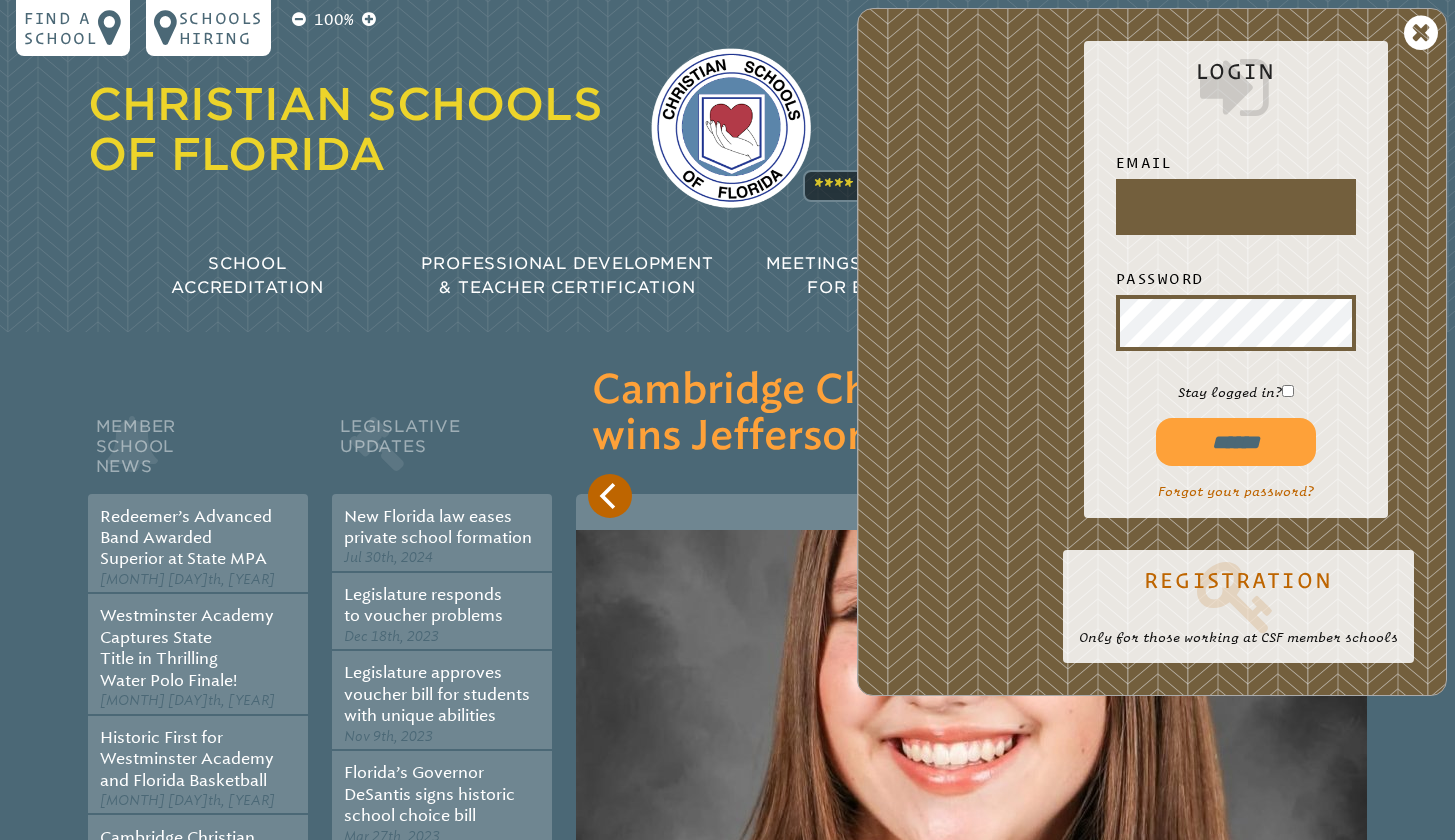 click at bounding box center (1236, 207) 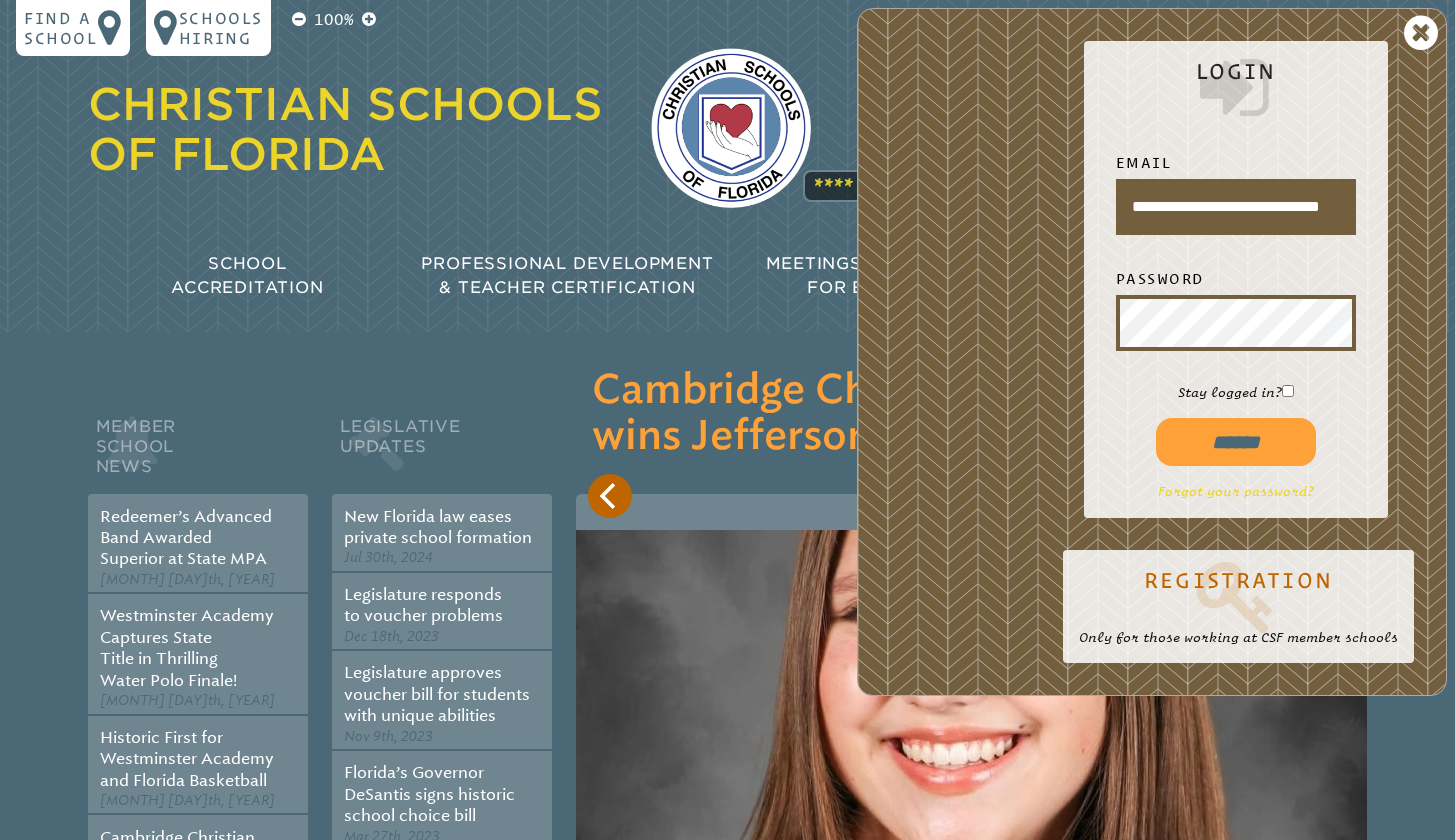 type on "**********" 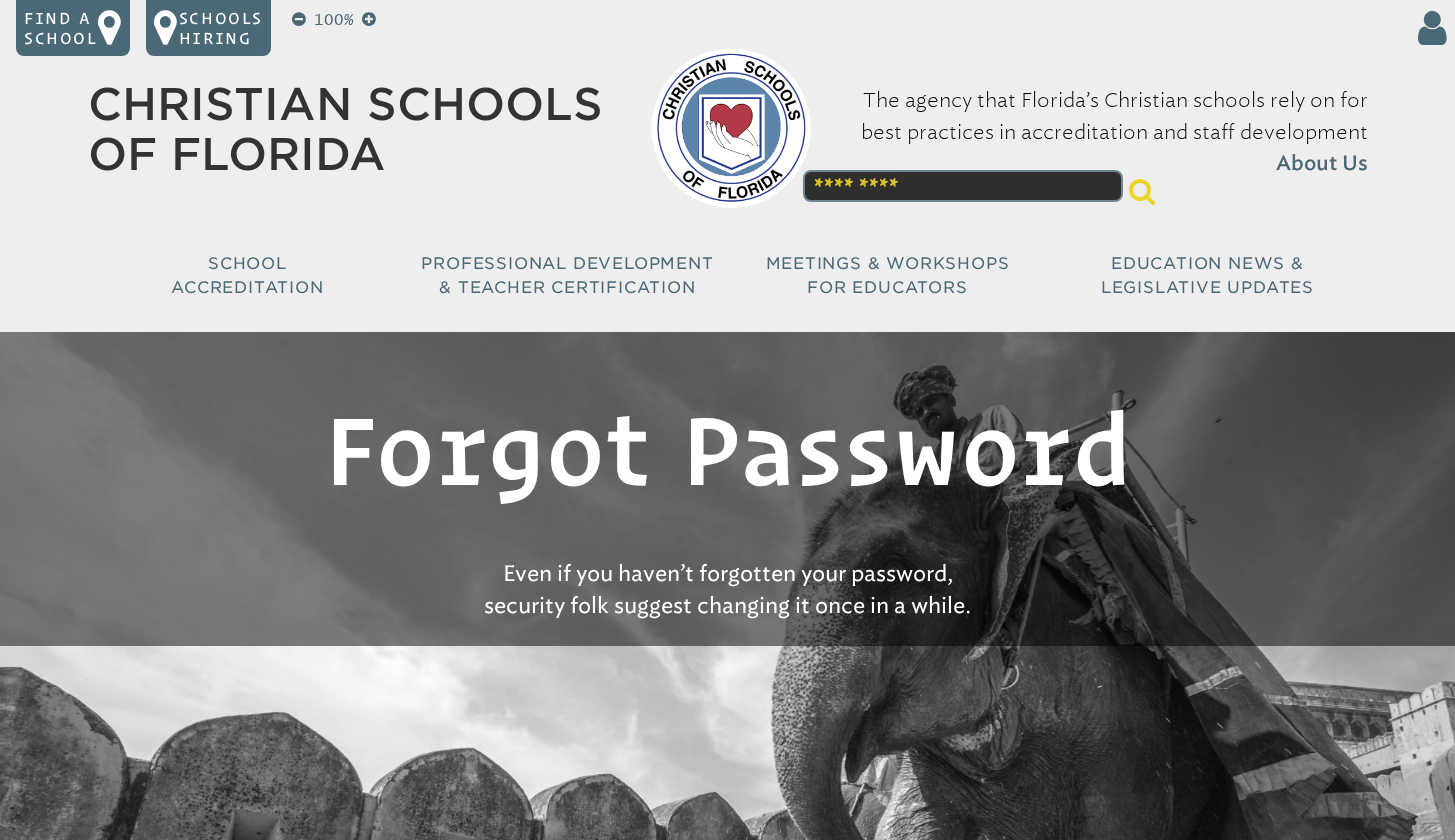 scroll, scrollTop: 0, scrollLeft: 0, axis: both 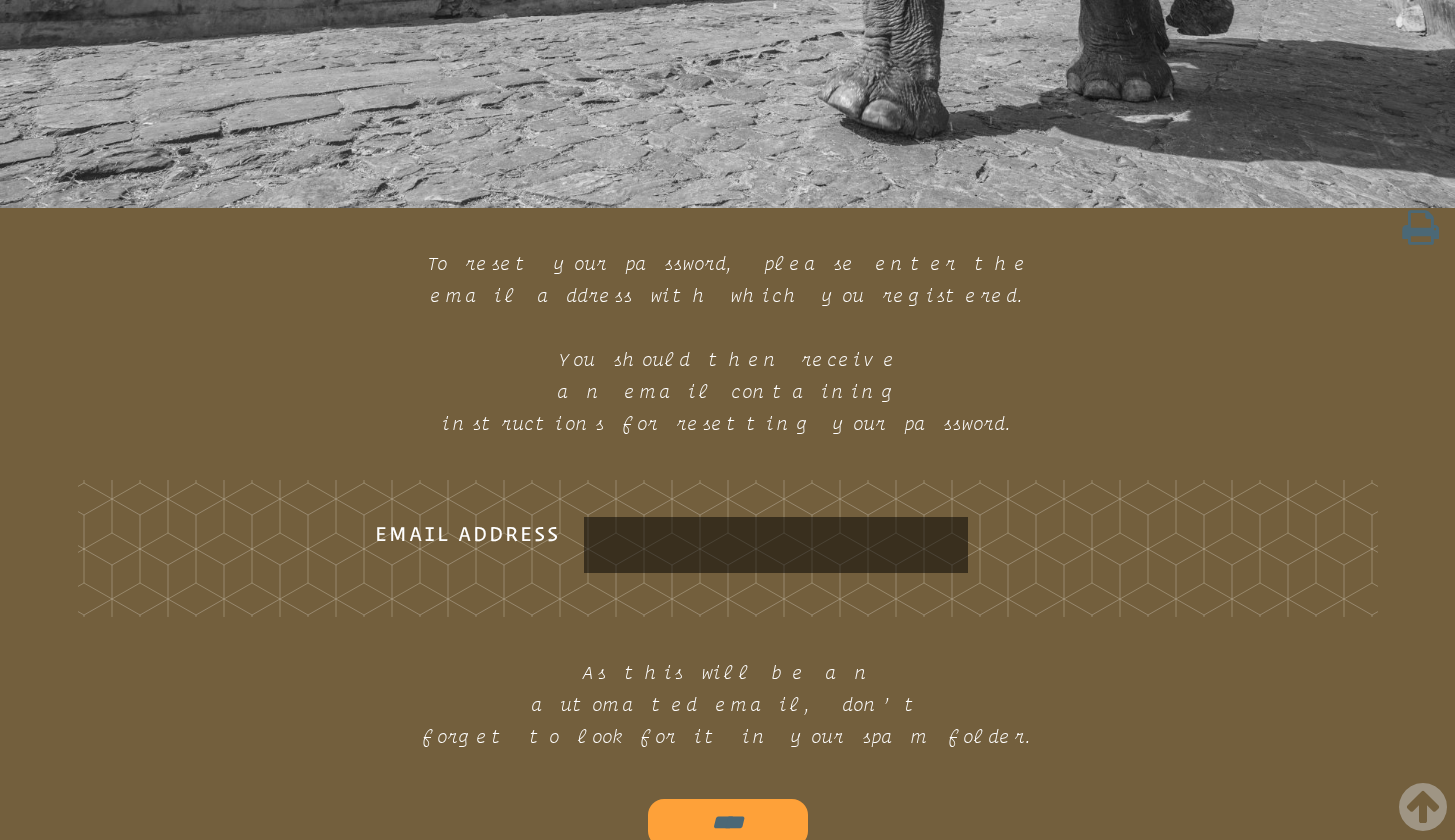click on "Email Address" at bounding box center [776, 545] 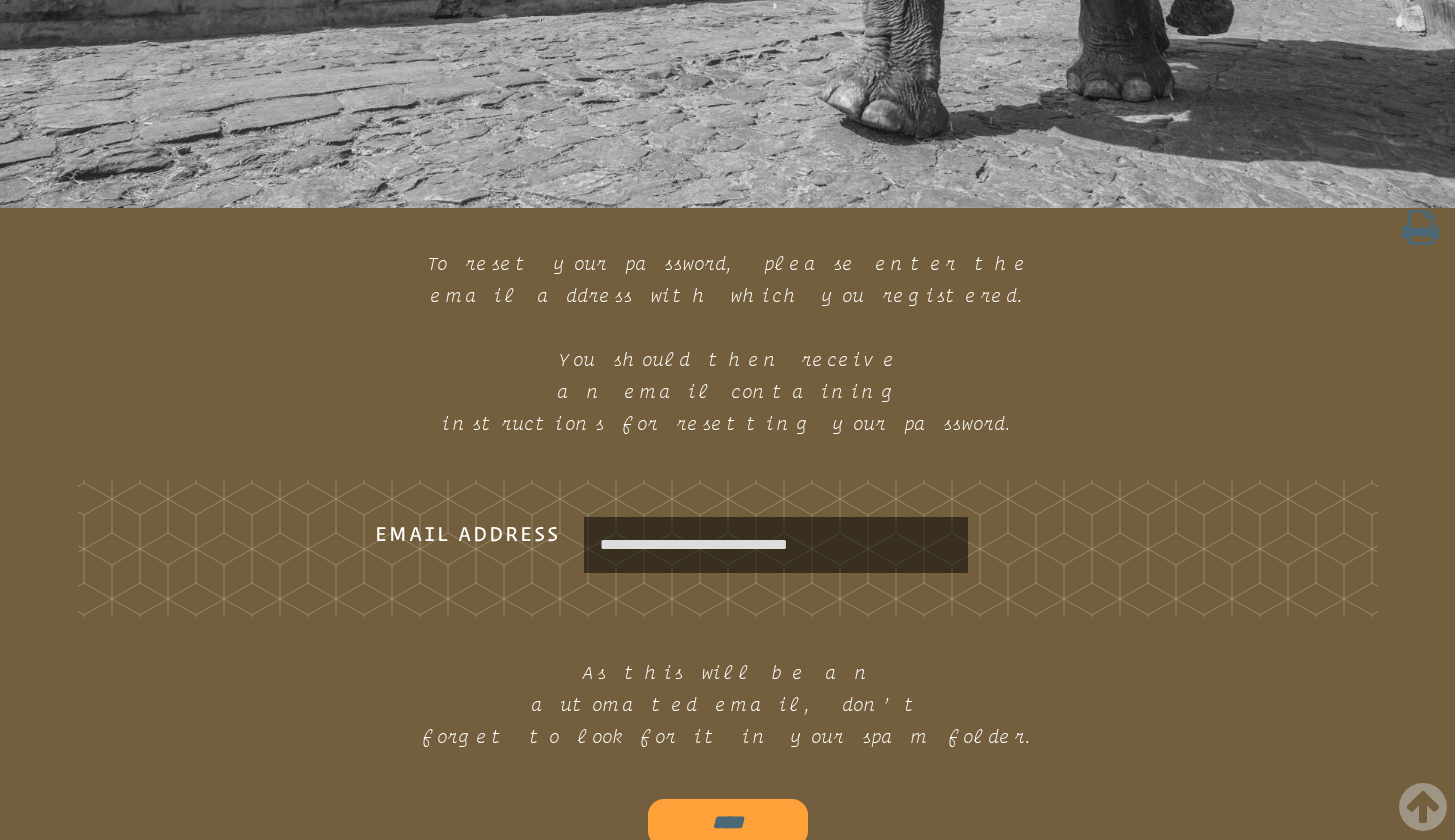 type on "**********" 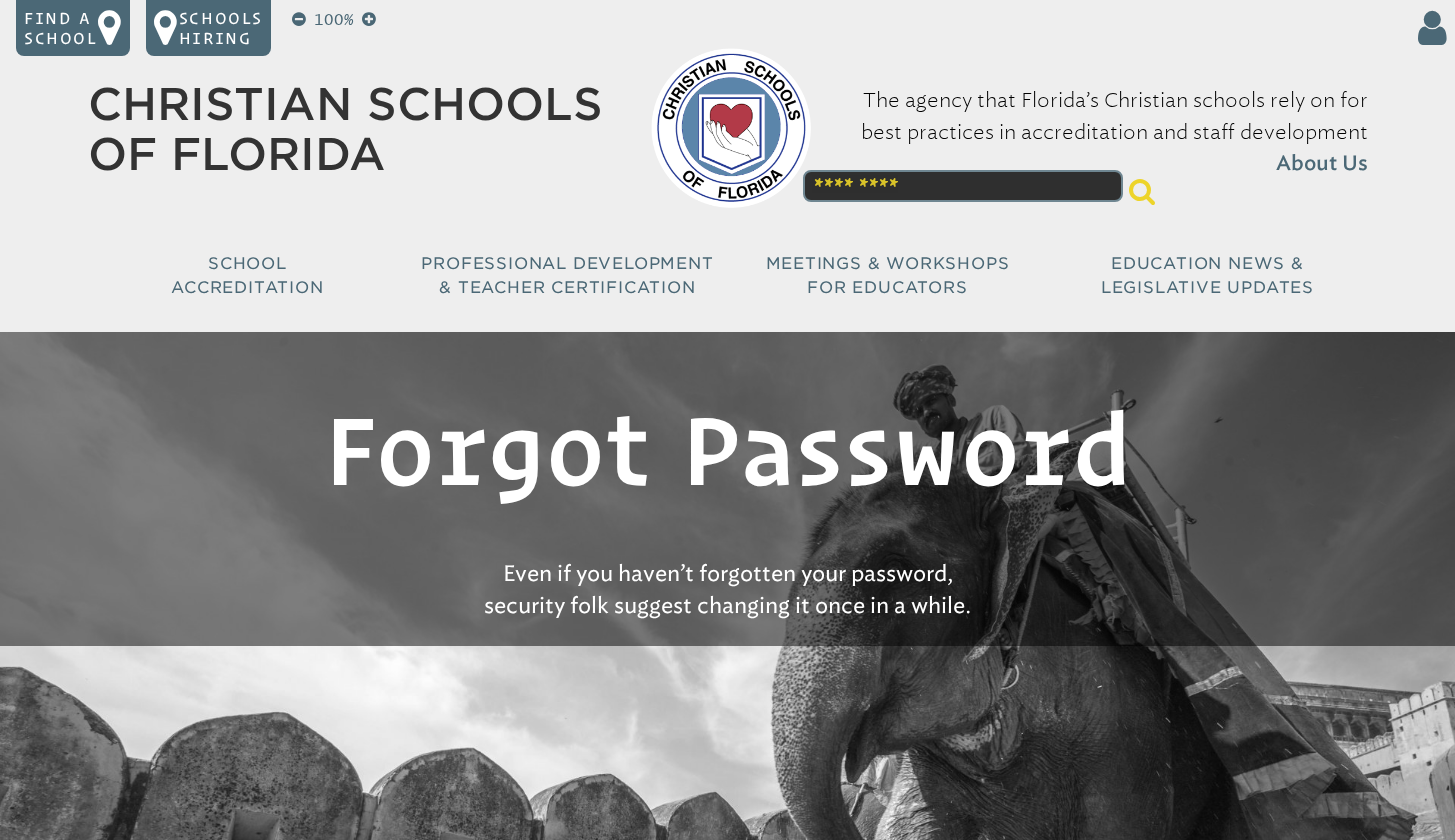 scroll, scrollTop: 0, scrollLeft: 0, axis: both 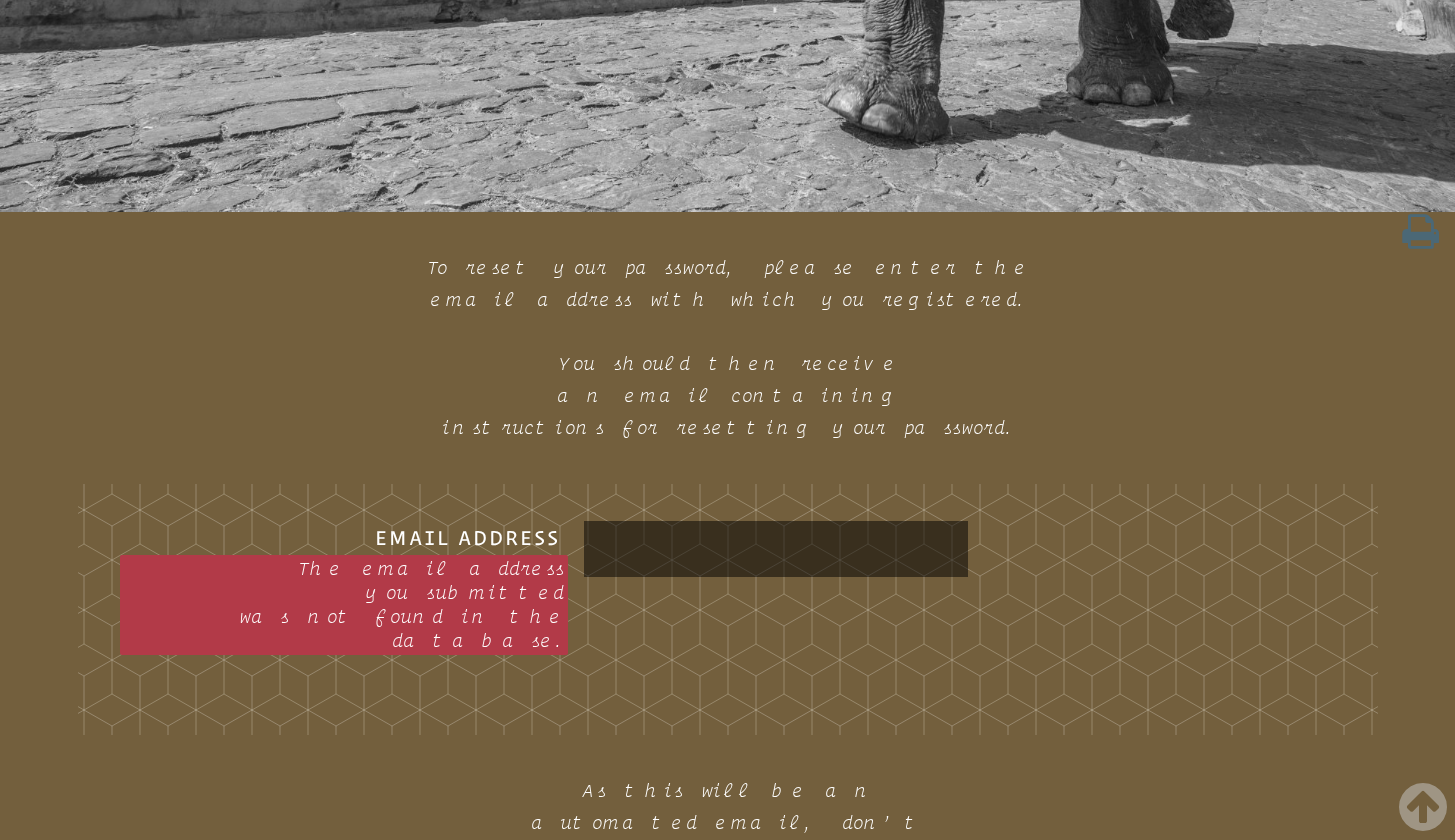 click on "Email Address
The email address you submitted was not found in the database." at bounding box center (776, 549) 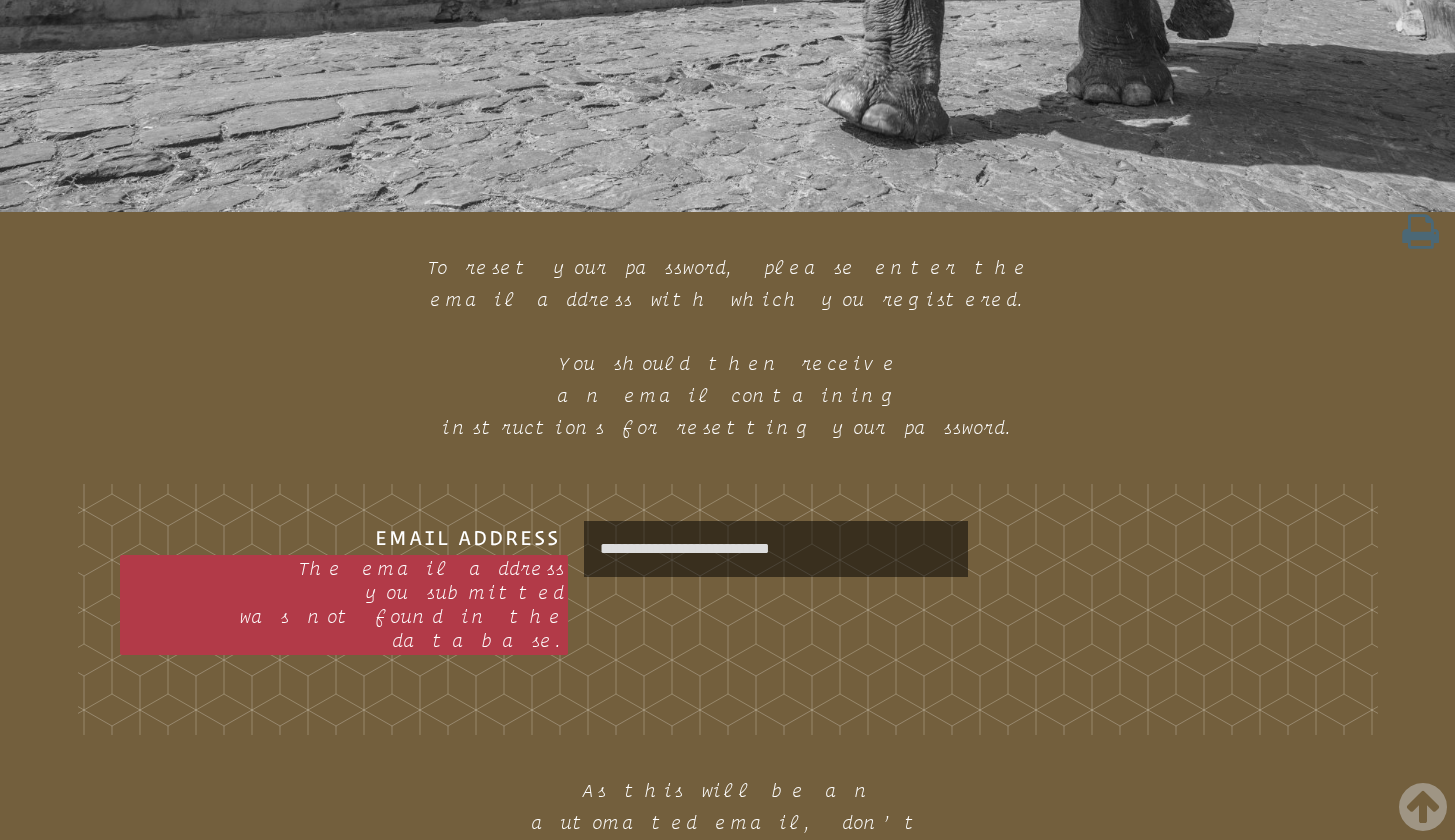 type on "**********" 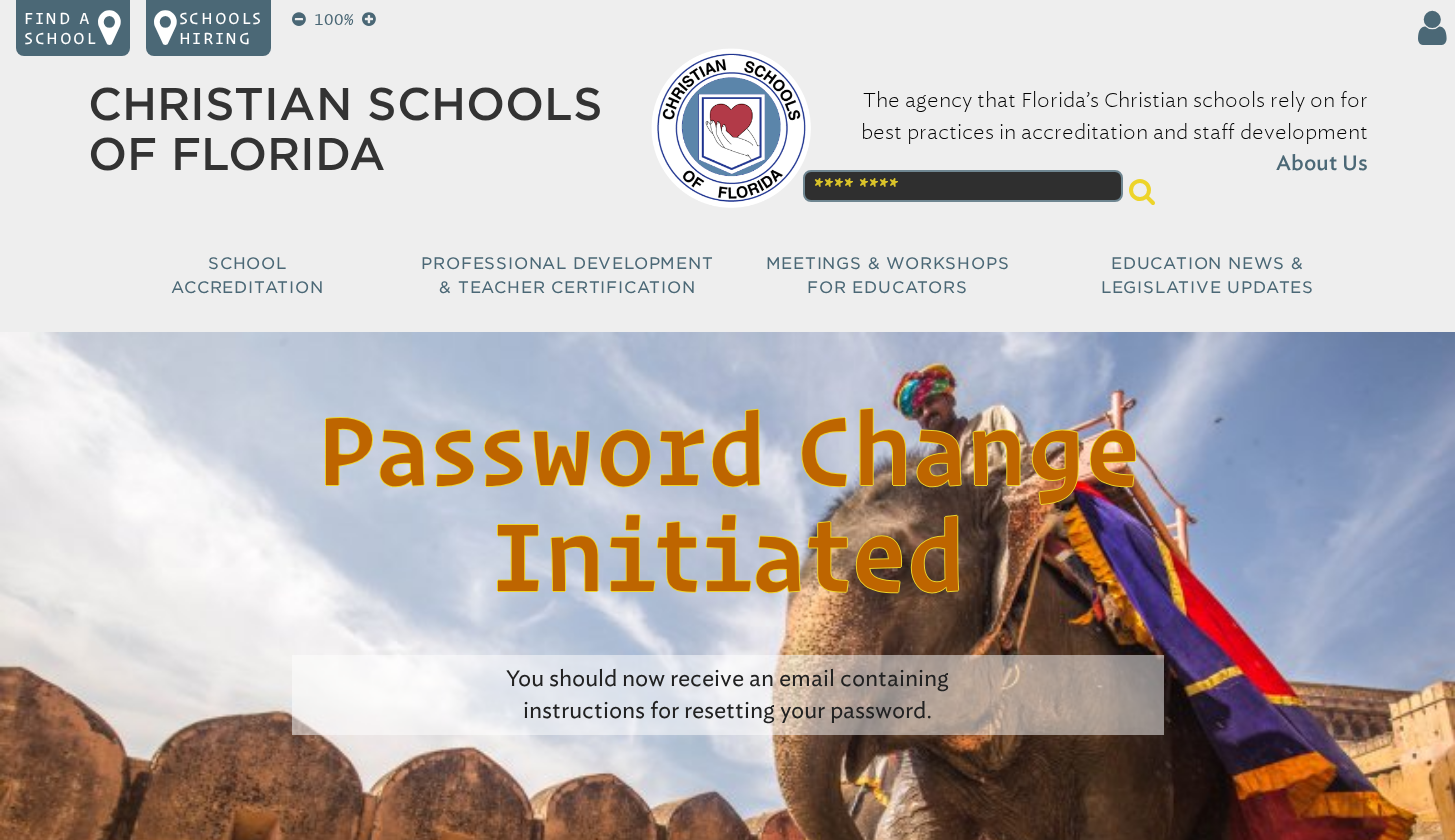 scroll, scrollTop: 0, scrollLeft: 0, axis: both 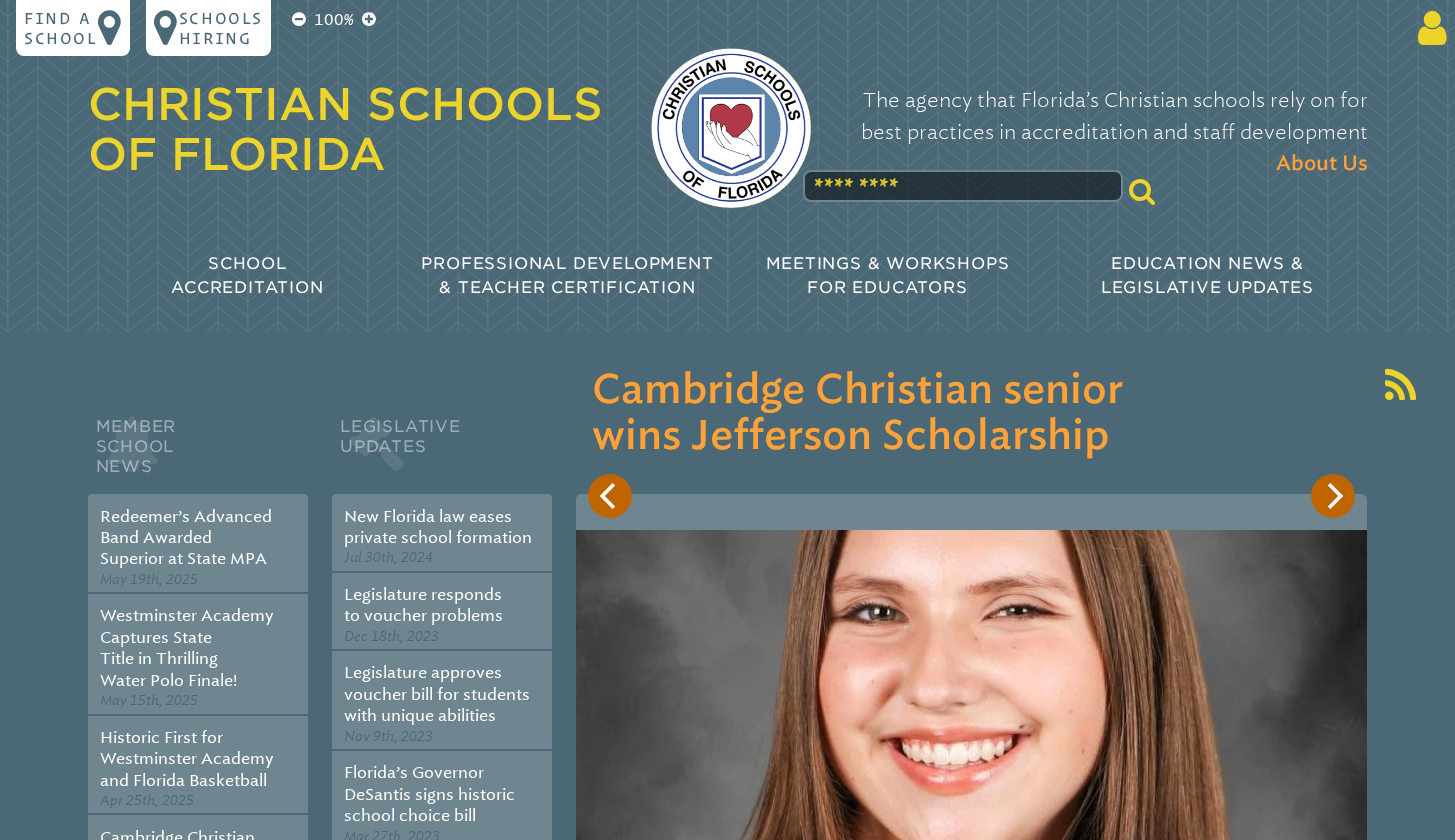 click at bounding box center (1428, 28) 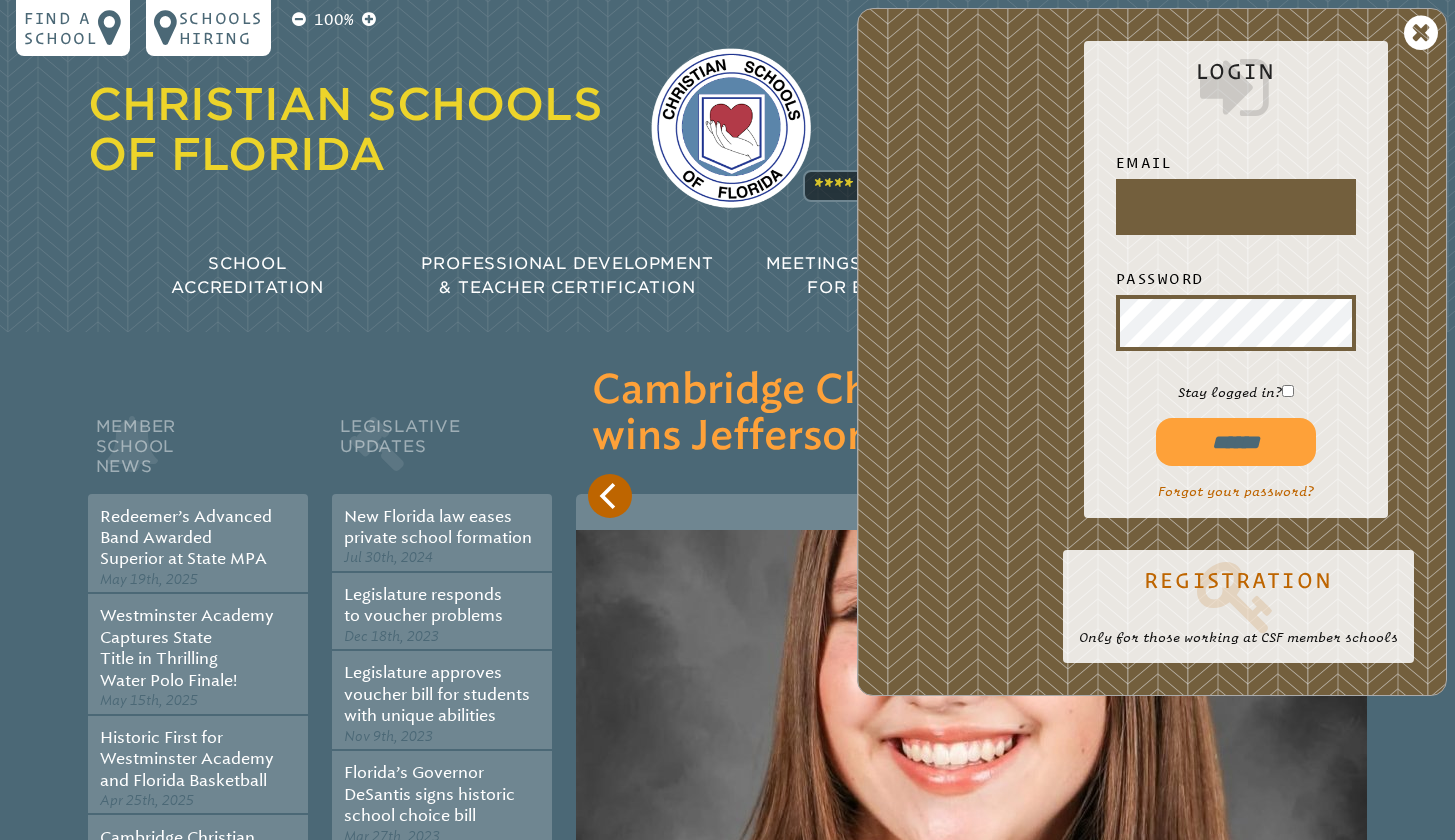 scroll, scrollTop: 0, scrollLeft: 0, axis: both 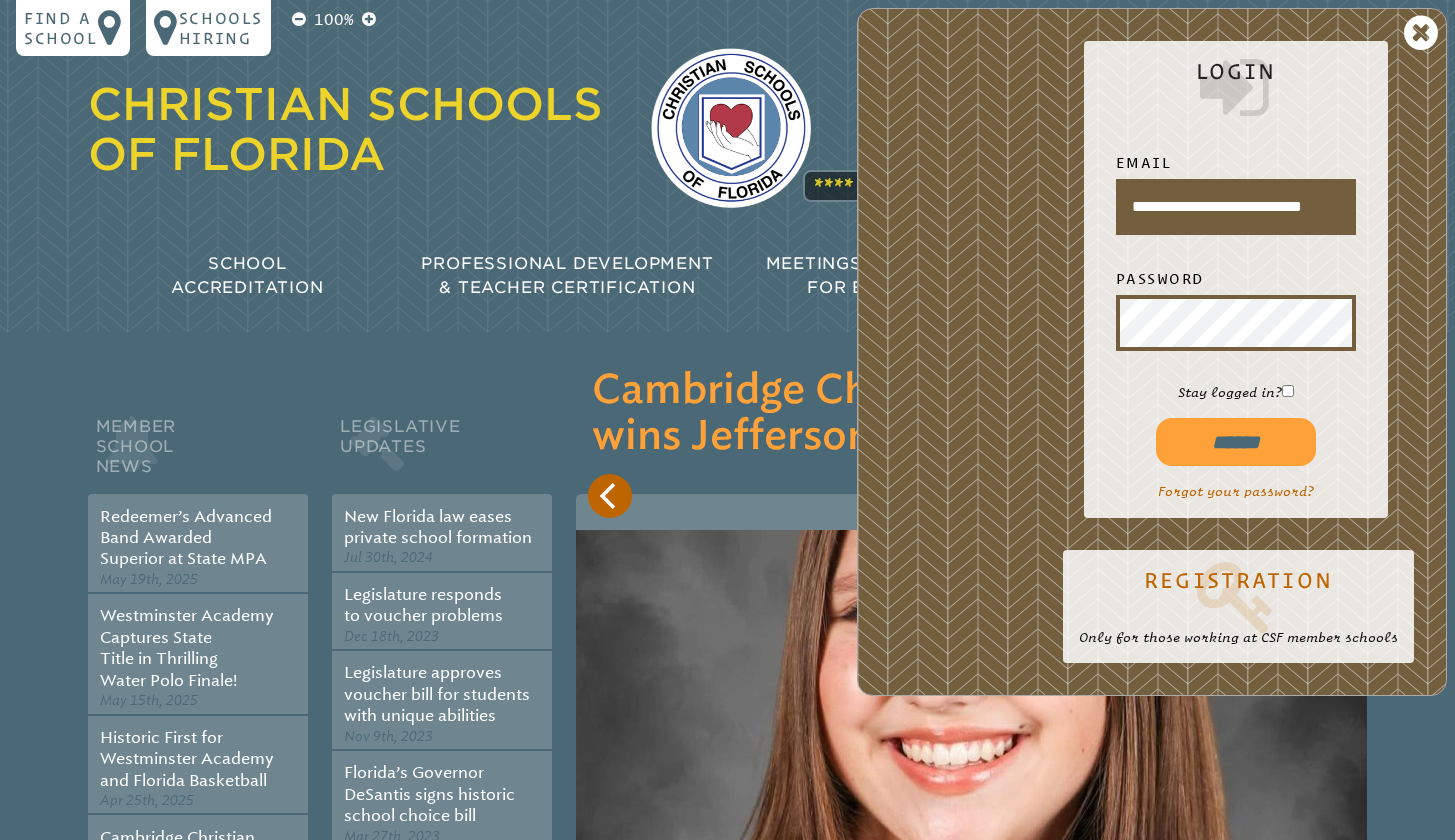 type on "**********" 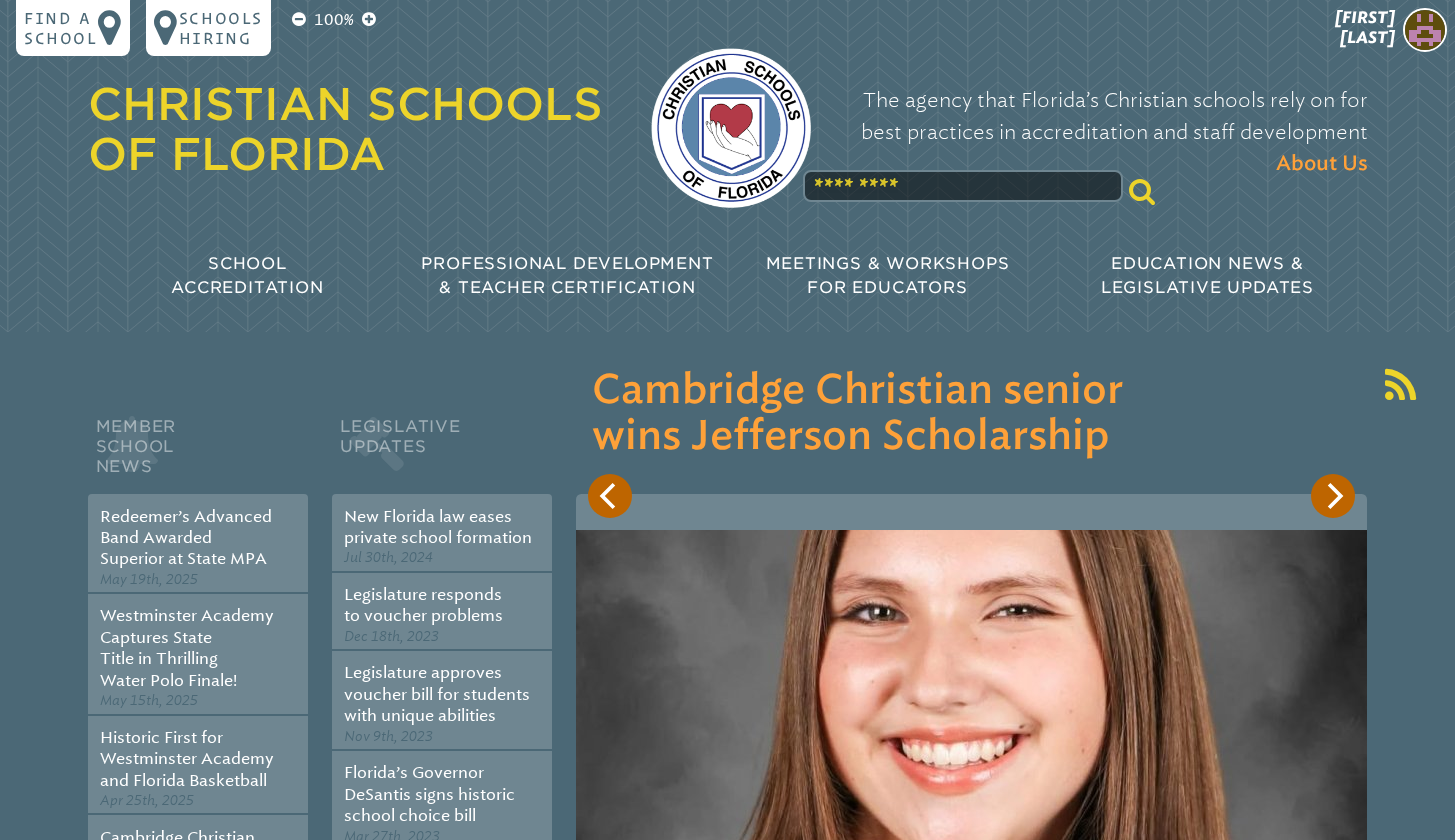 scroll, scrollTop: 0, scrollLeft: 0, axis: both 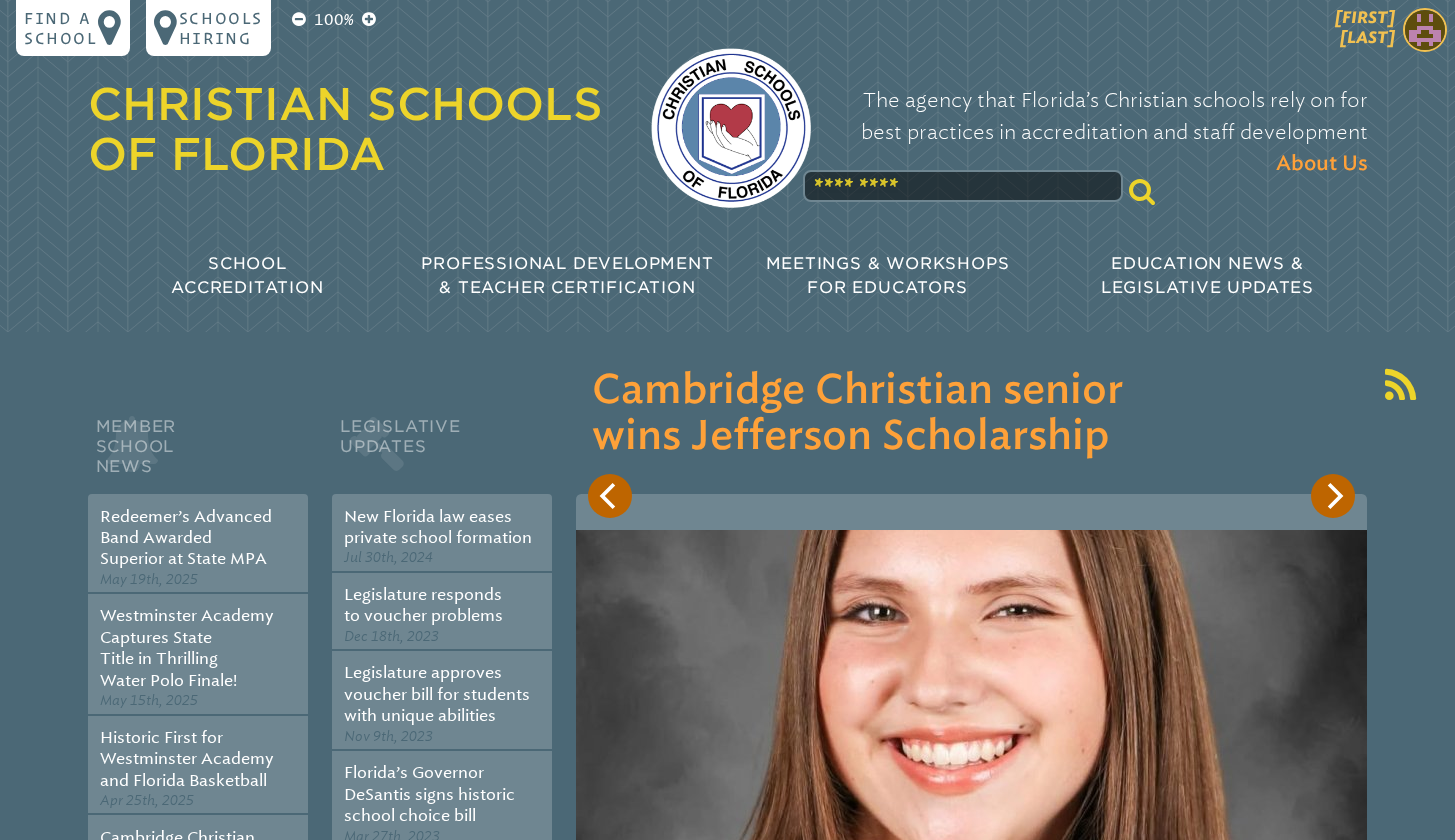 click at bounding box center (1425, 30) 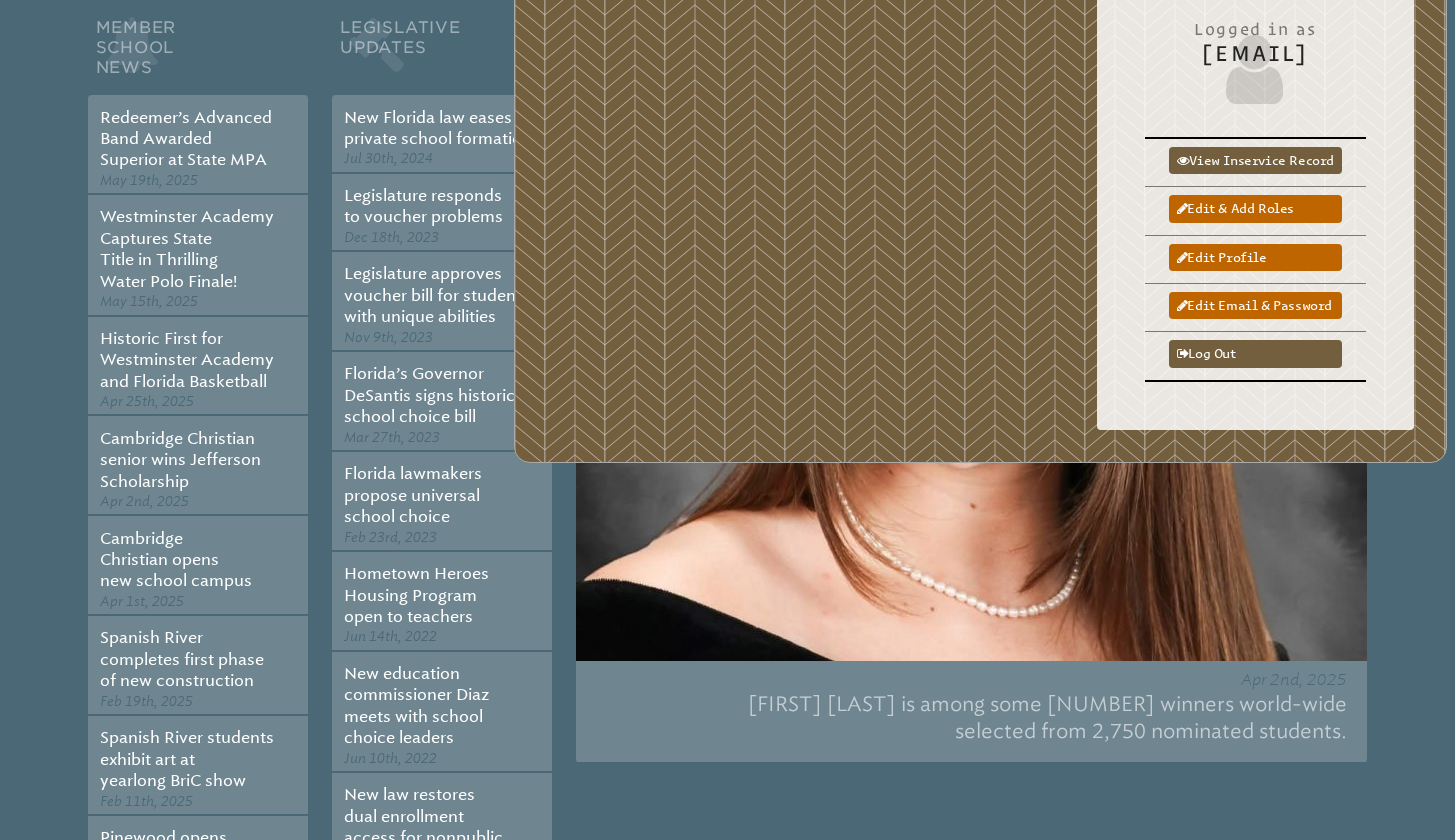 scroll, scrollTop: 409, scrollLeft: 0, axis: vertical 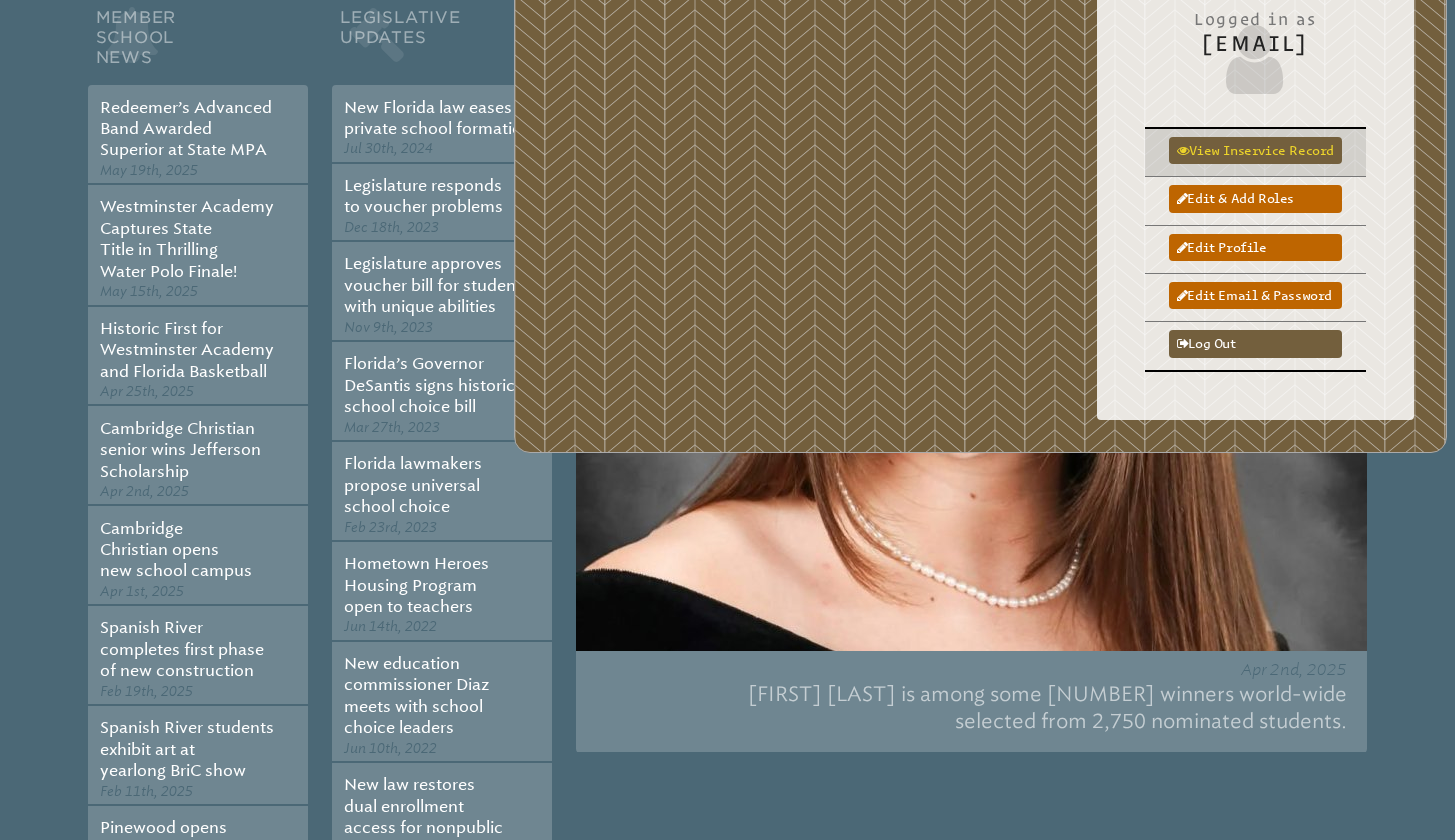 click on "View inservice record" at bounding box center (1255, 150) 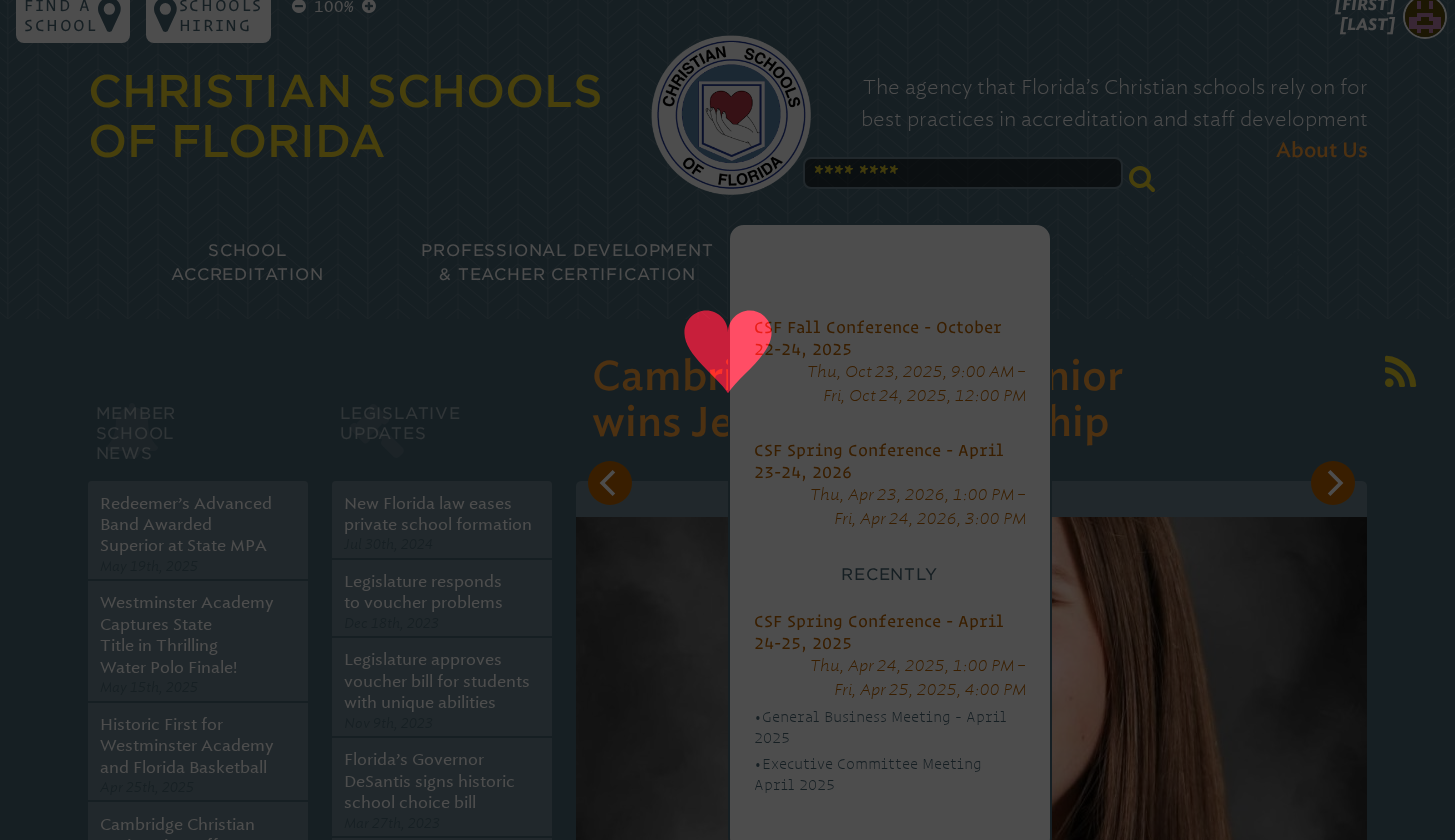 scroll, scrollTop: 0, scrollLeft: 0, axis: both 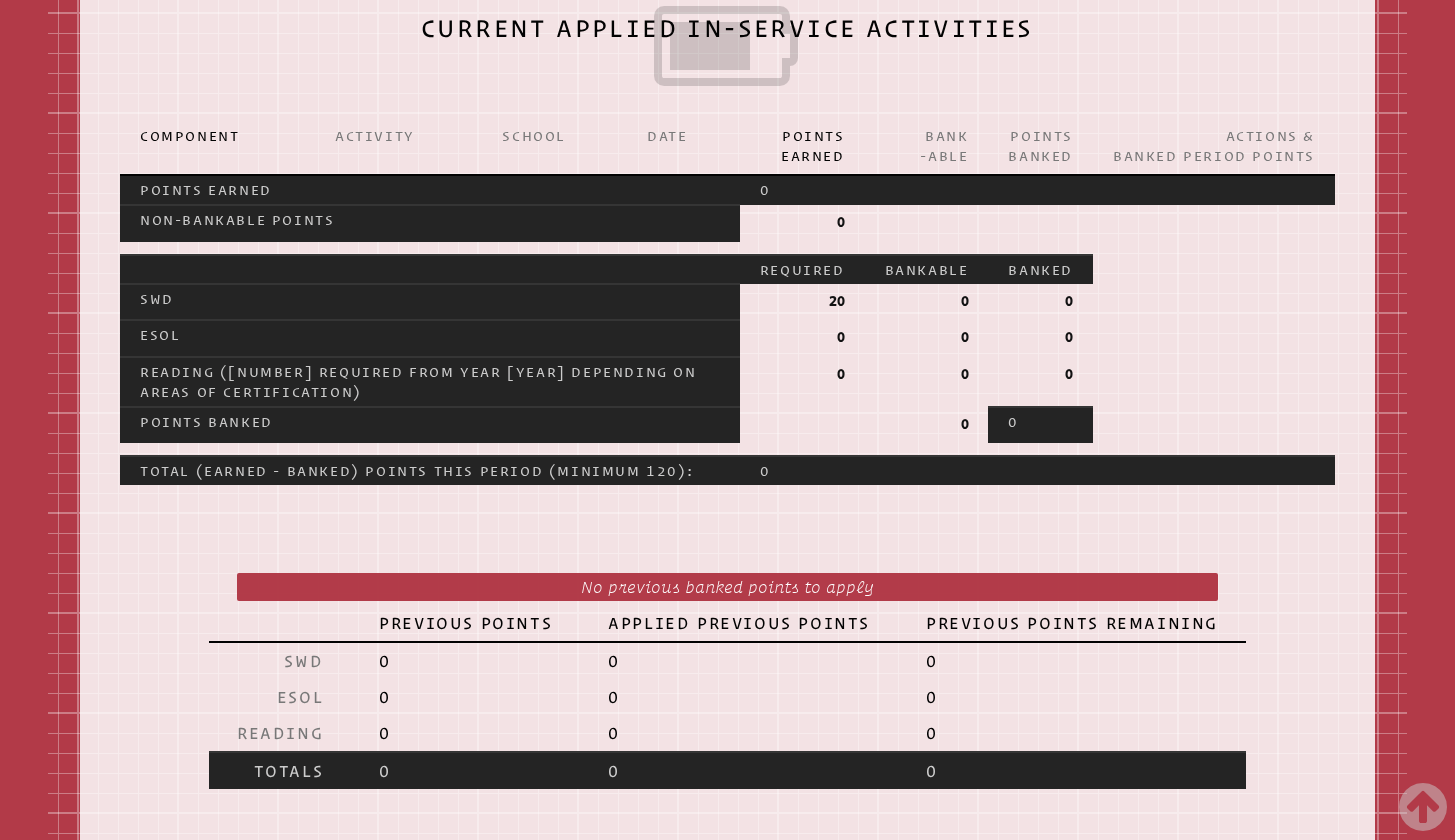 click on "School" at bounding box center [554, 136] 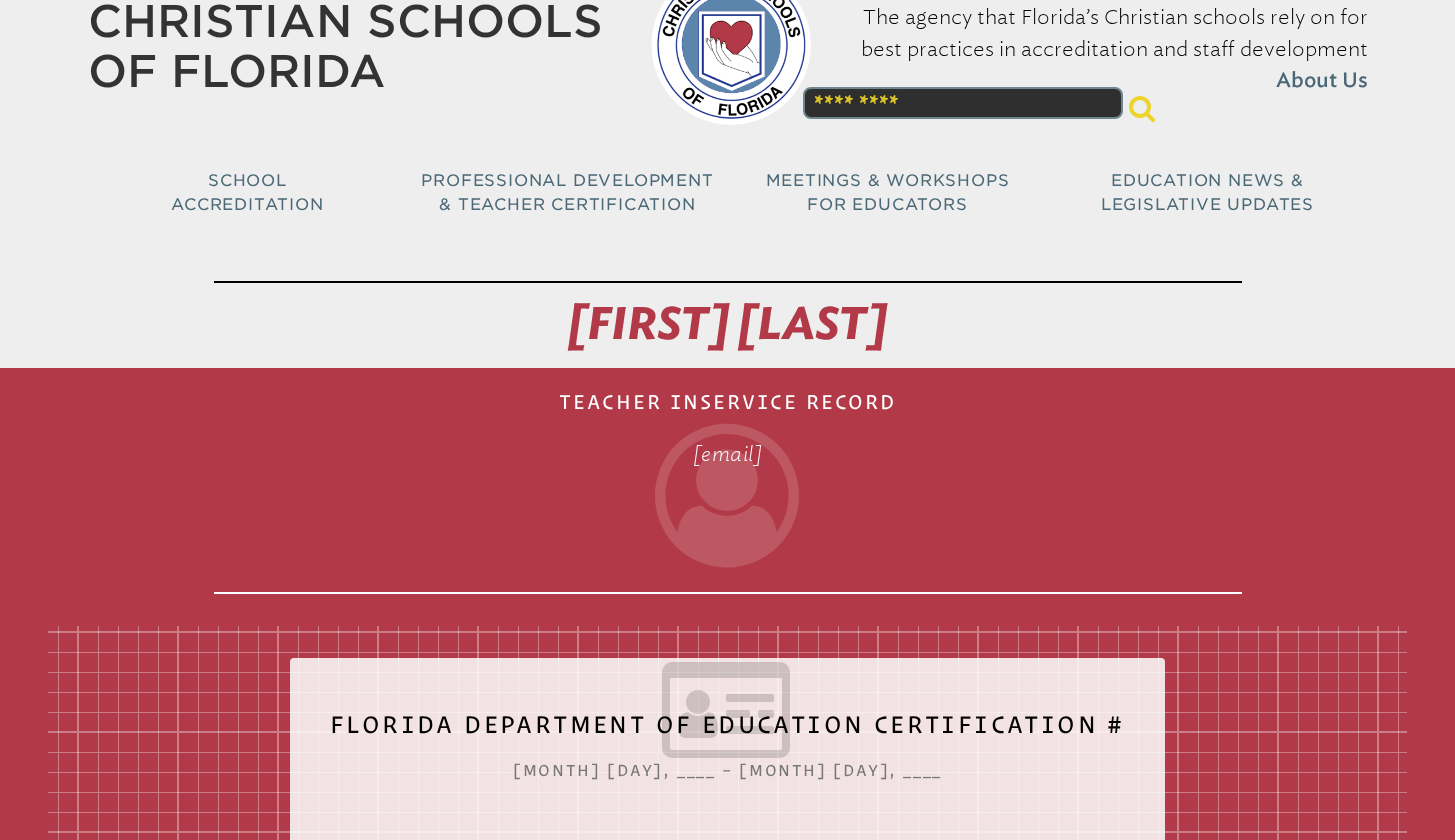 scroll, scrollTop: 0, scrollLeft: 0, axis: both 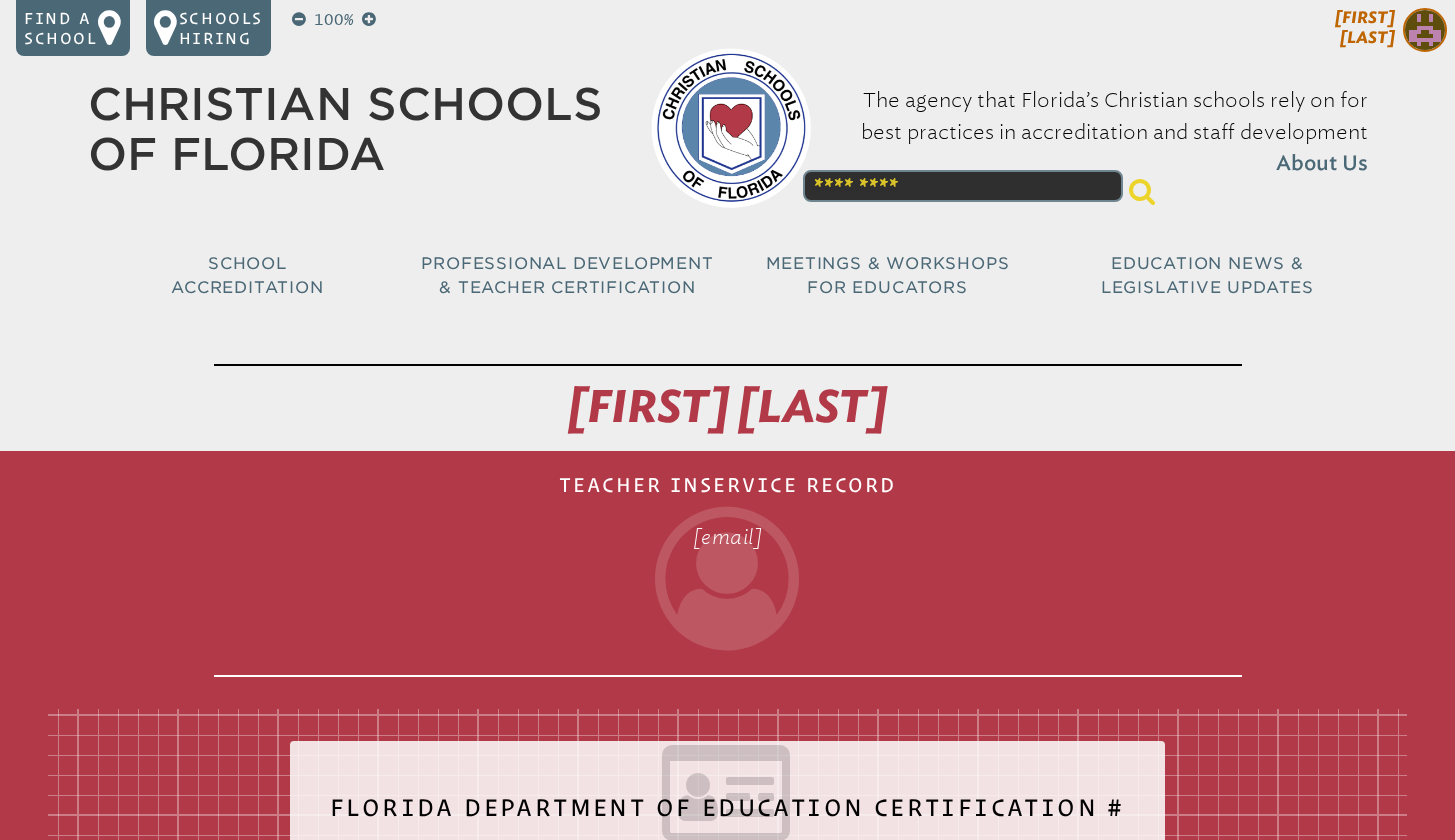 click at bounding box center [1425, 30] 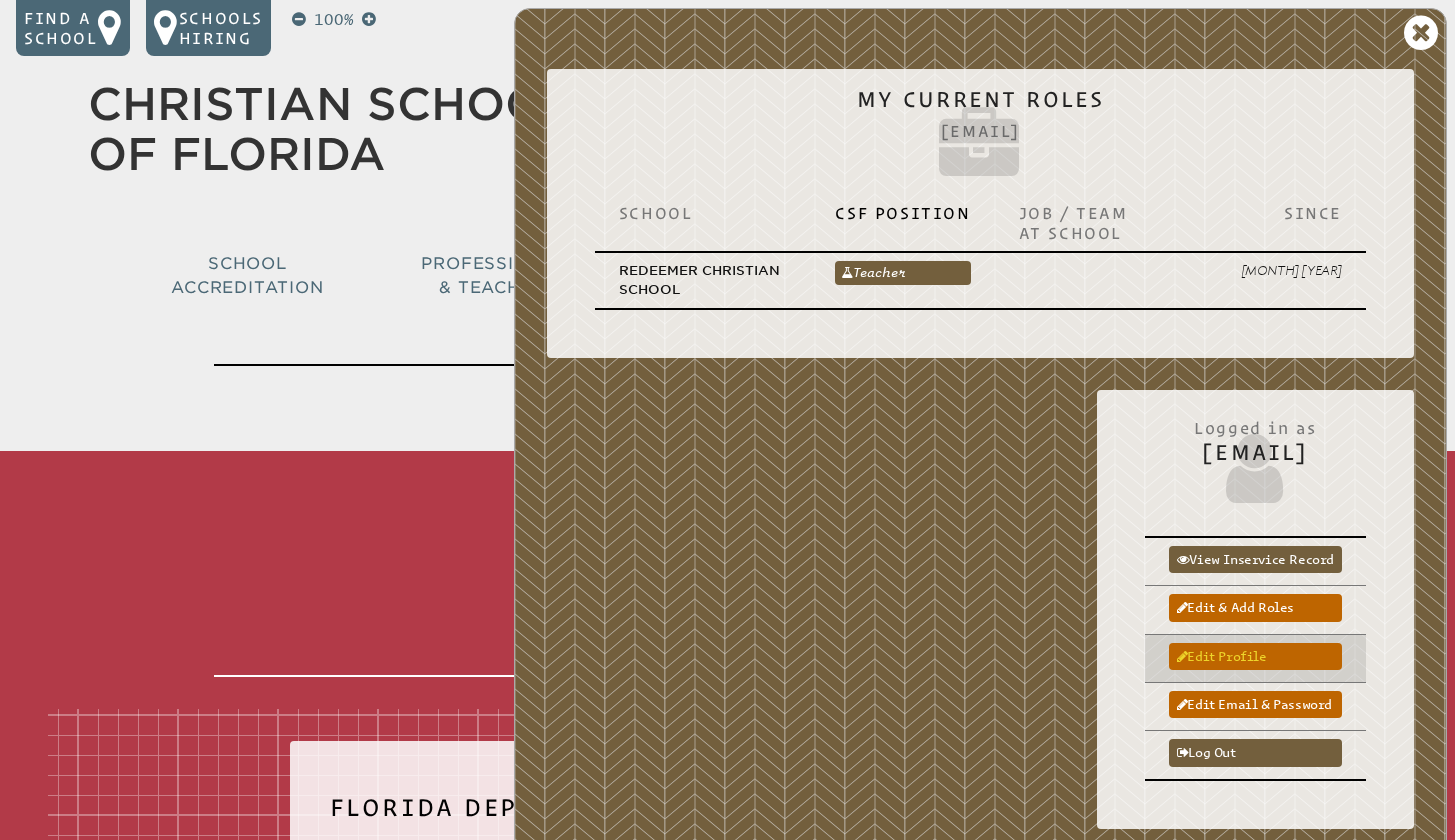 click on "Edit profile" at bounding box center [1255, 656] 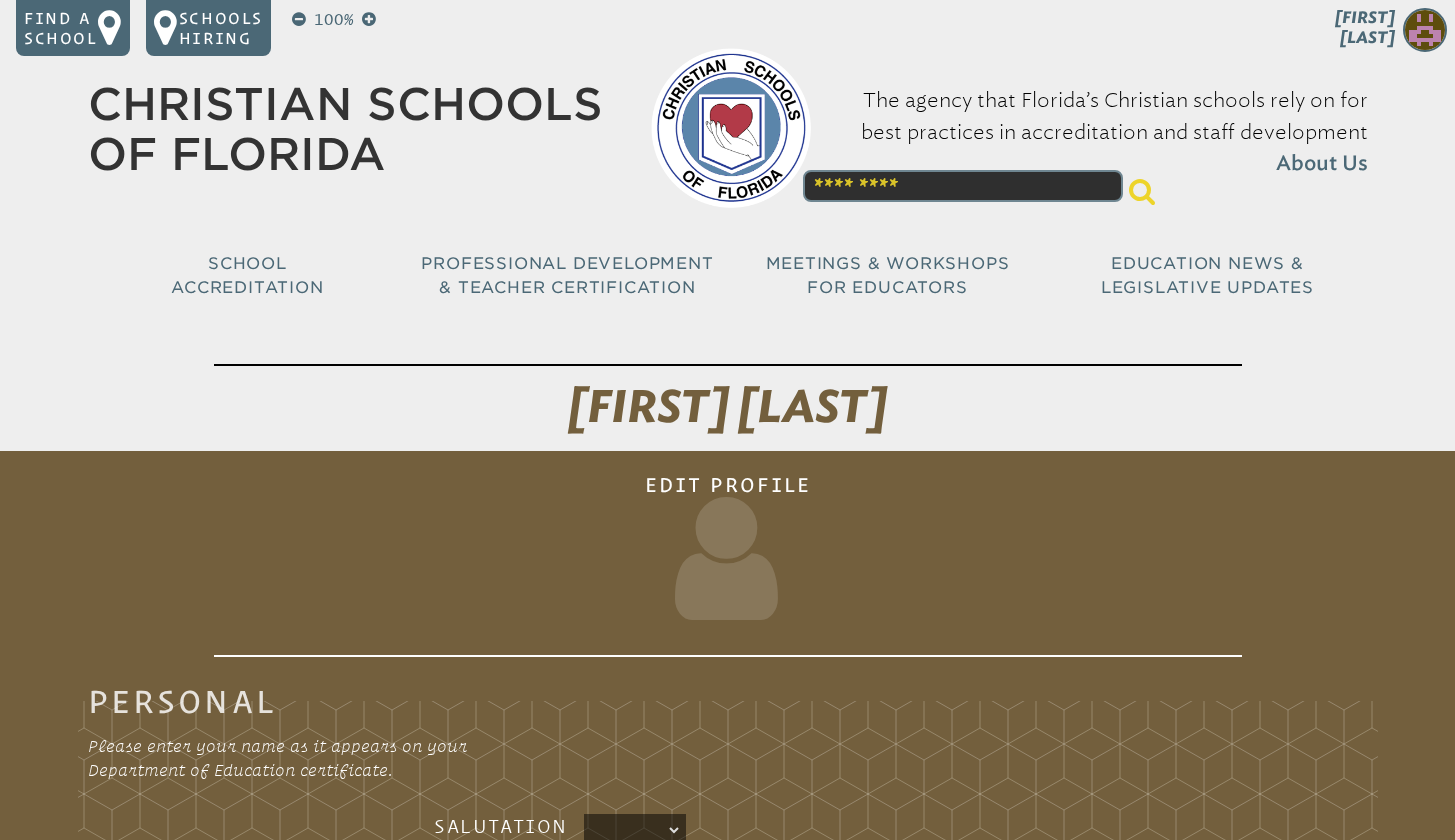 scroll, scrollTop: 0, scrollLeft: 0, axis: both 